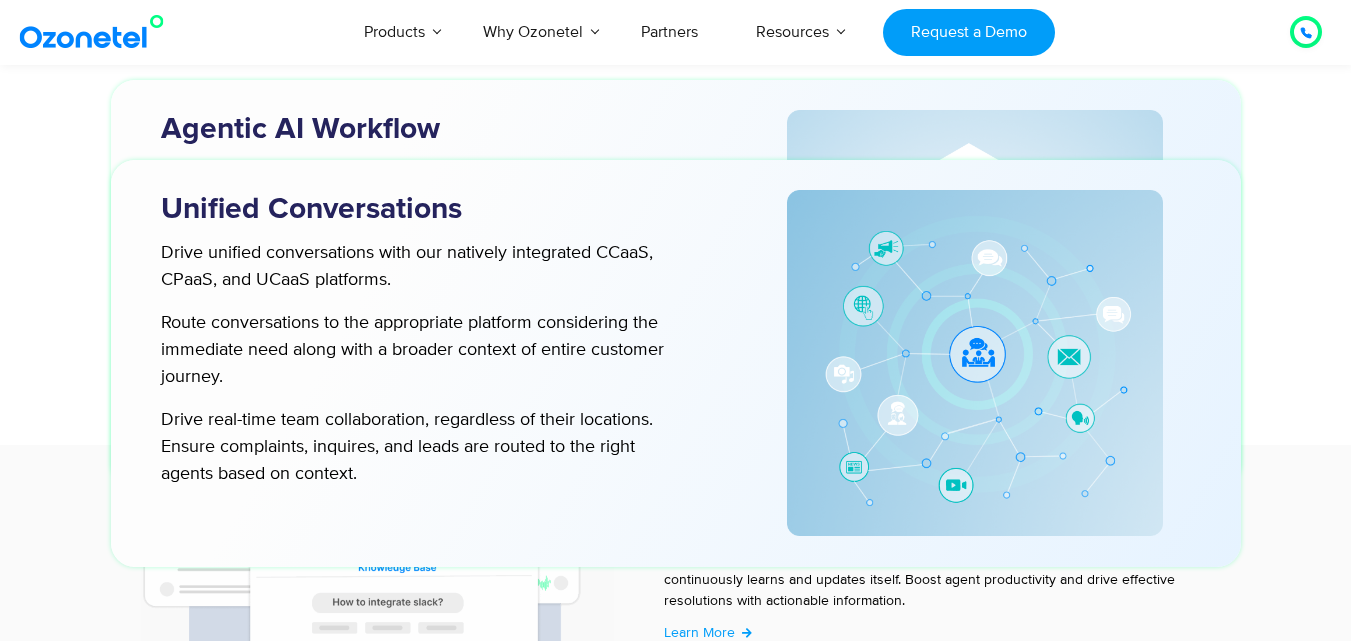 scroll, scrollTop: 5823, scrollLeft: 0, axis: vertical 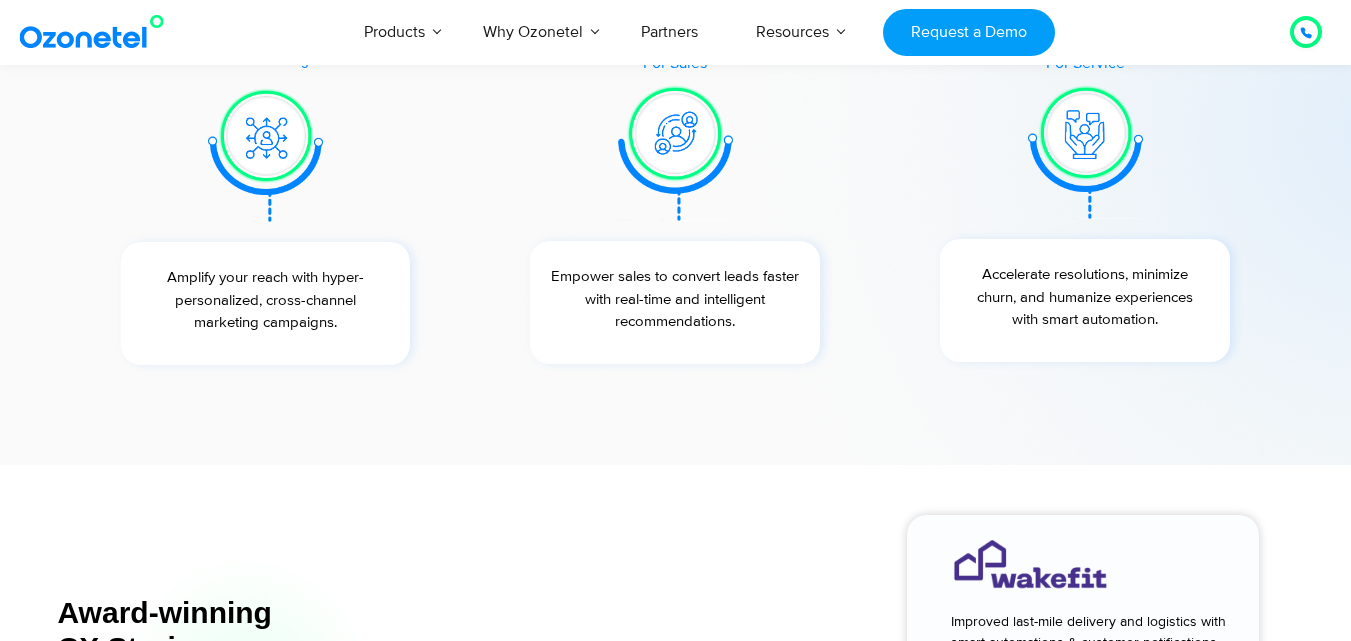 click at bounding box center [96, 32] 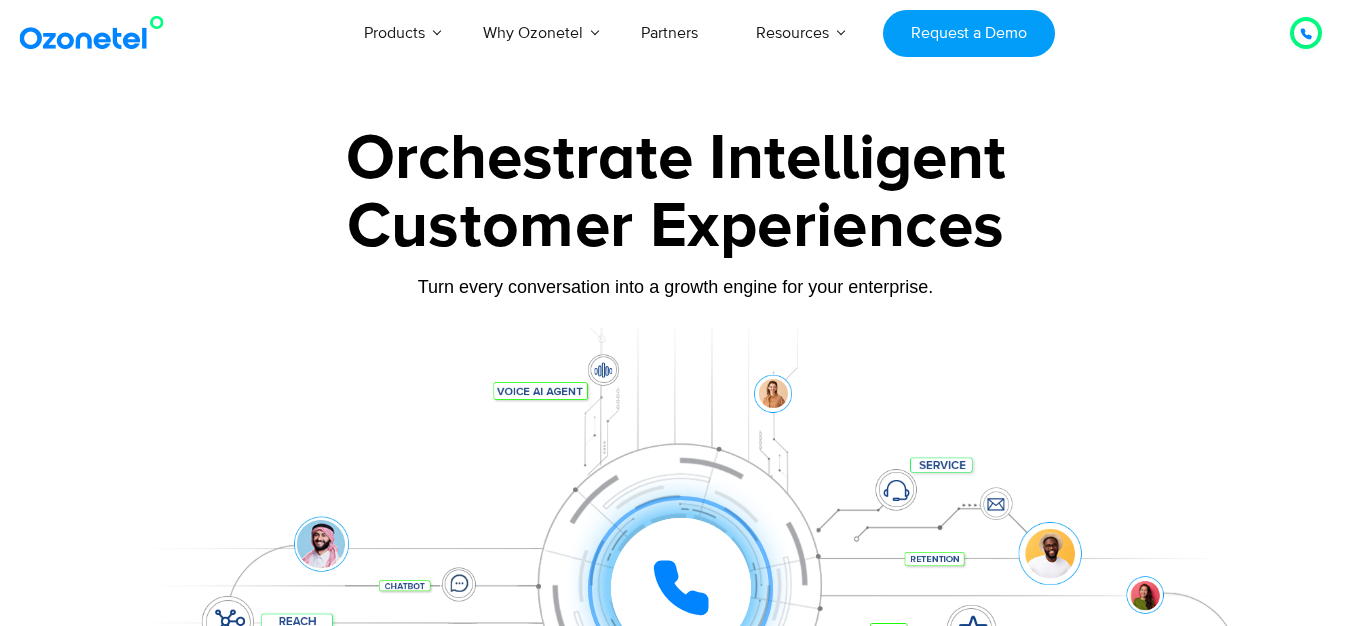 scroll, scrollTop: 0, scrollLeft: 0, axis: both 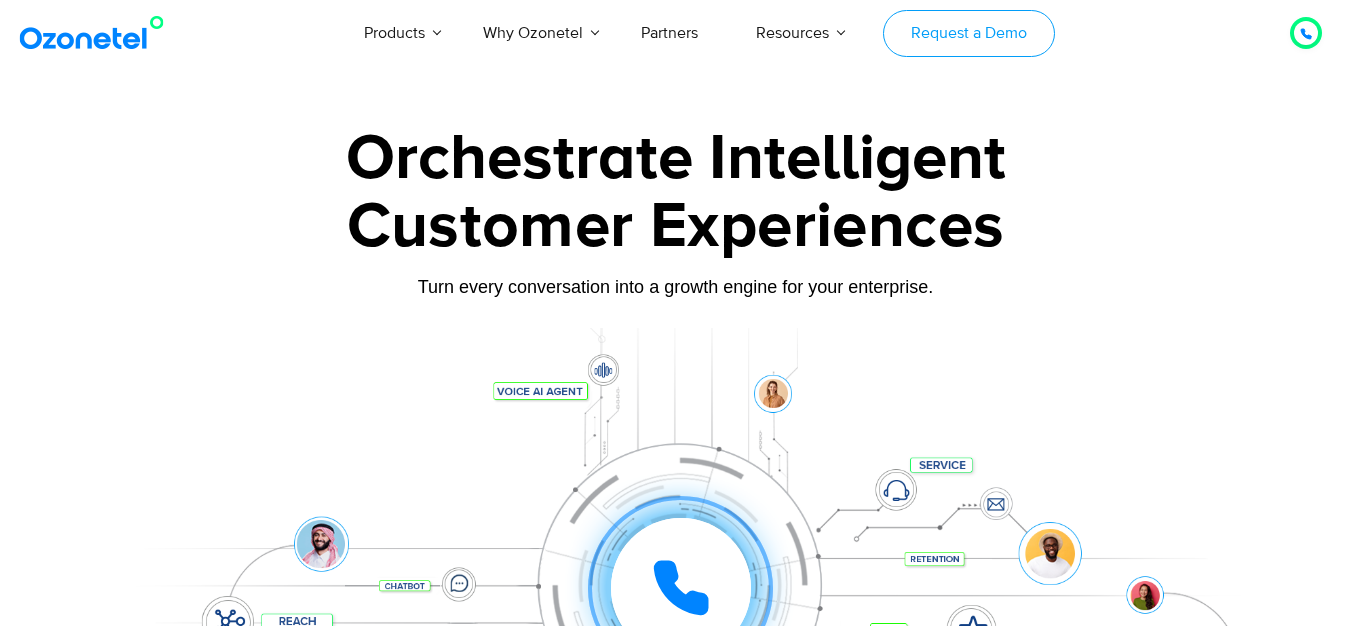 click on "Request a Demo" at bounding box center (968, 33) 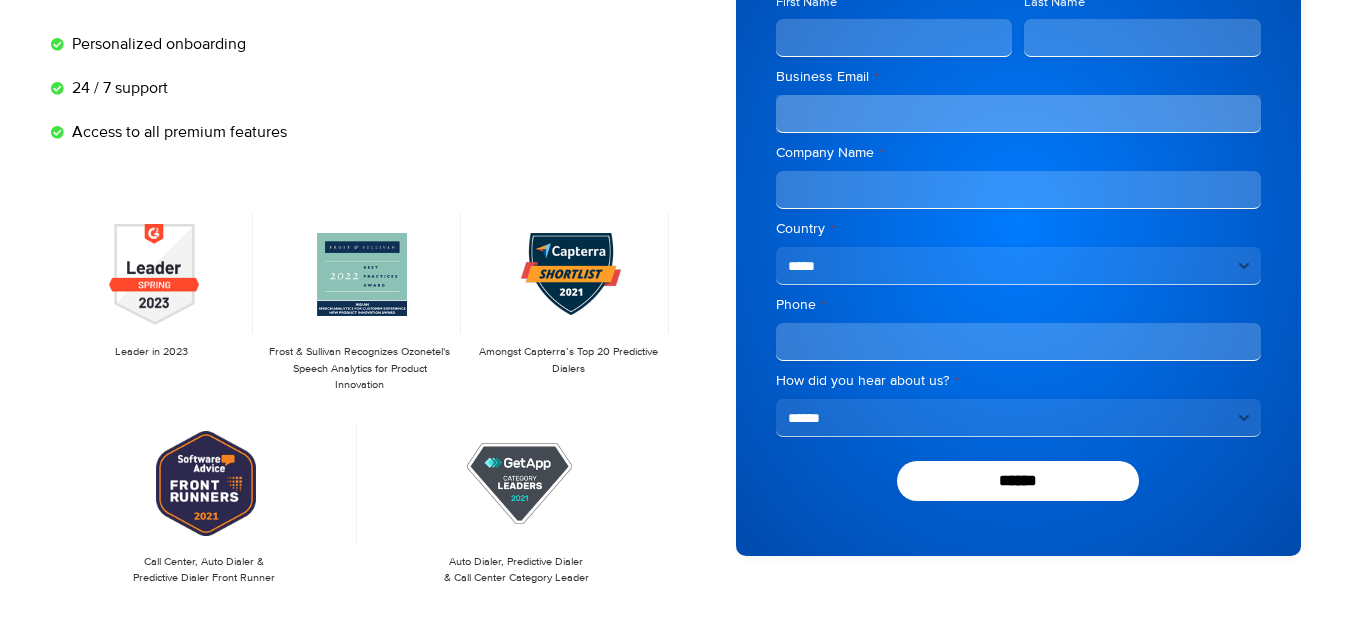 scroll, scrollTop: 300, scrollLeft: 0, axis: vertical 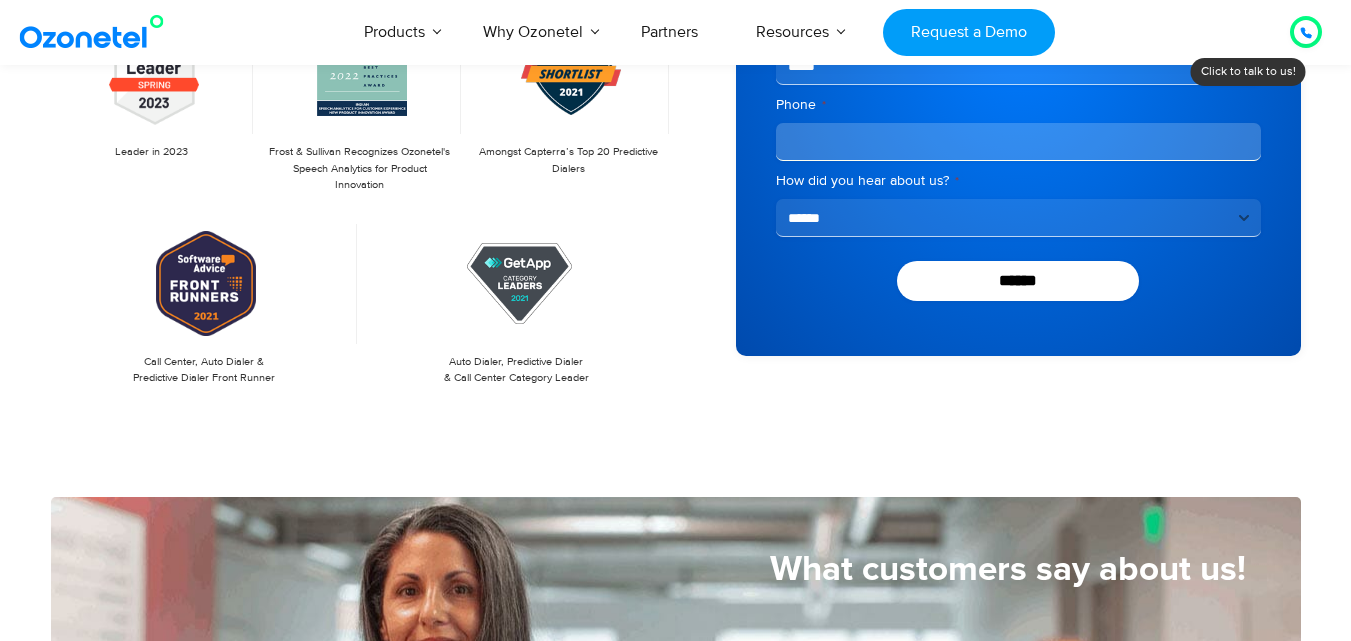 click at bounding box center (1306, 32) 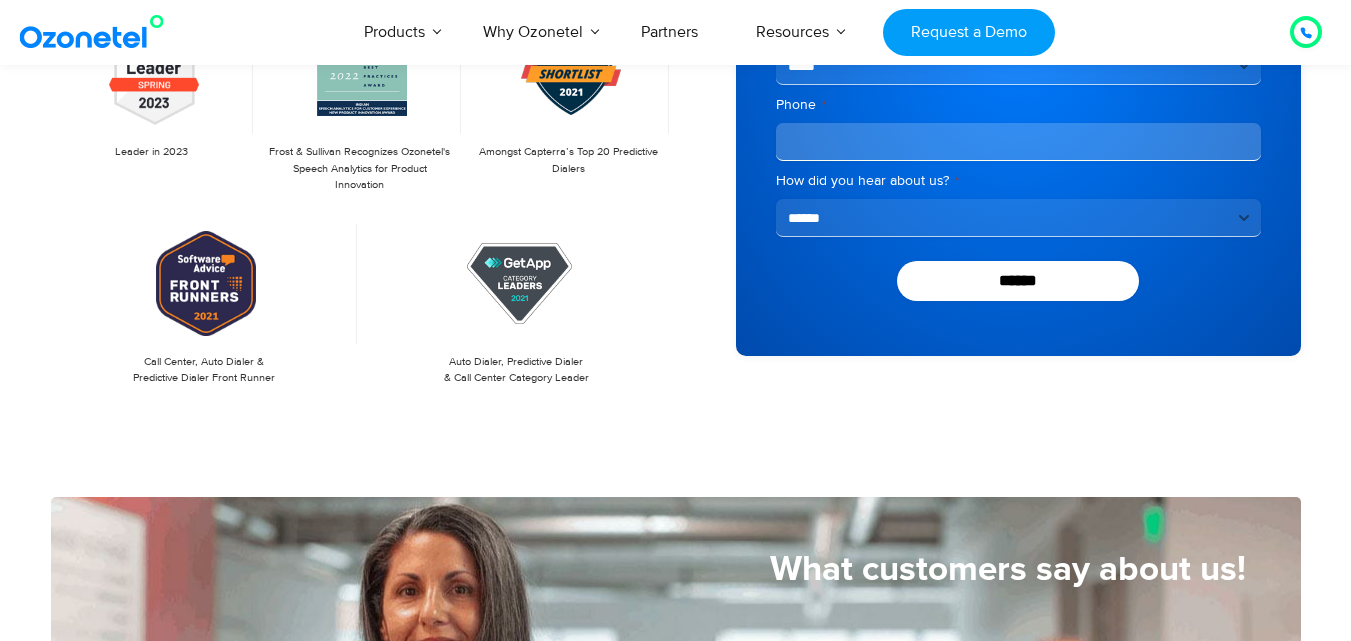click 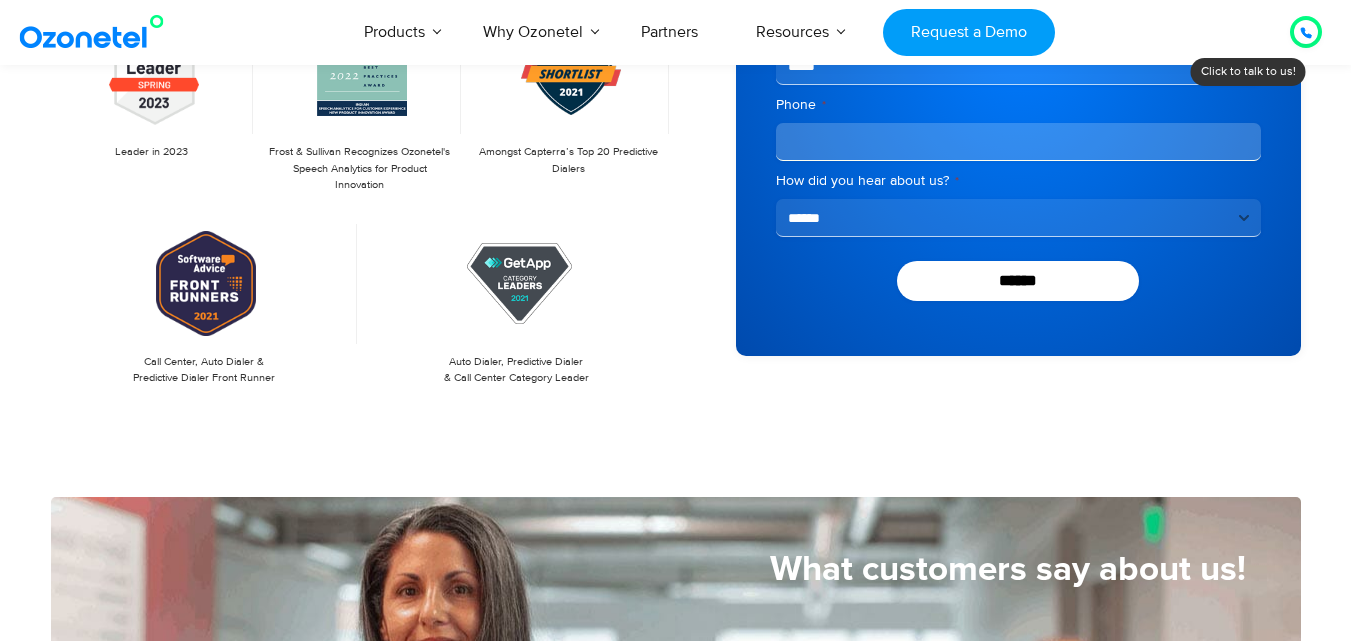 click 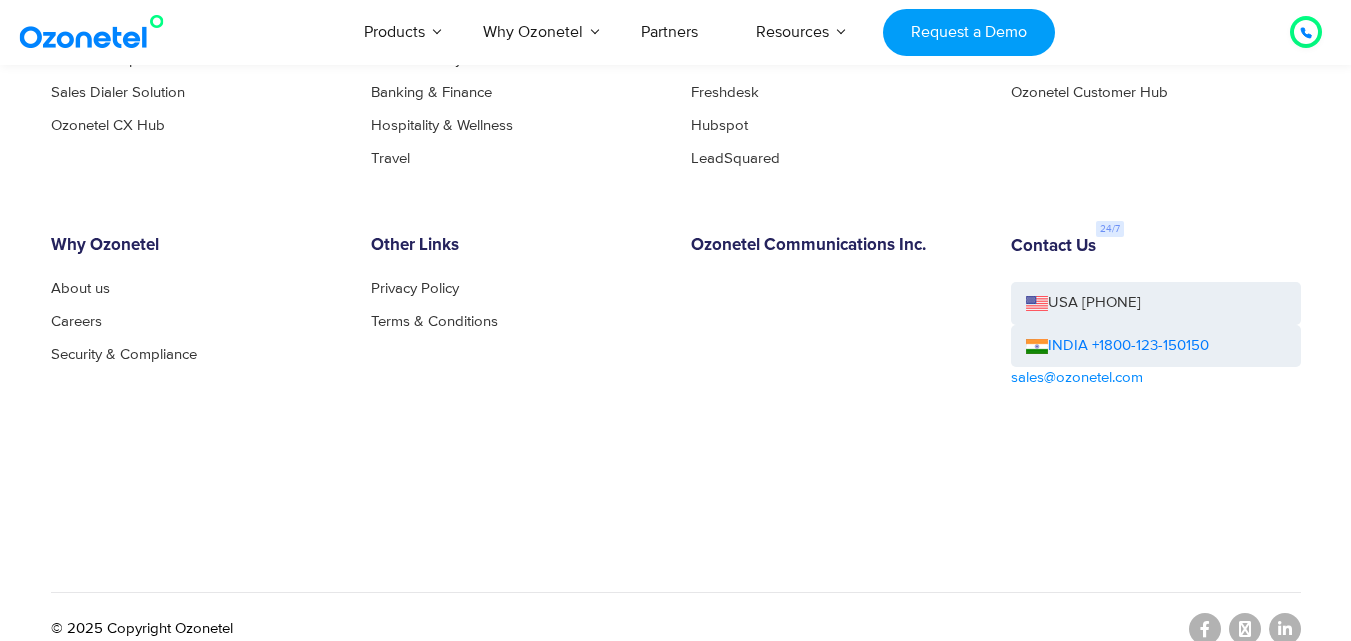 scroll, scrollTop: 3368, scrollLeft: 0, axis: vertical 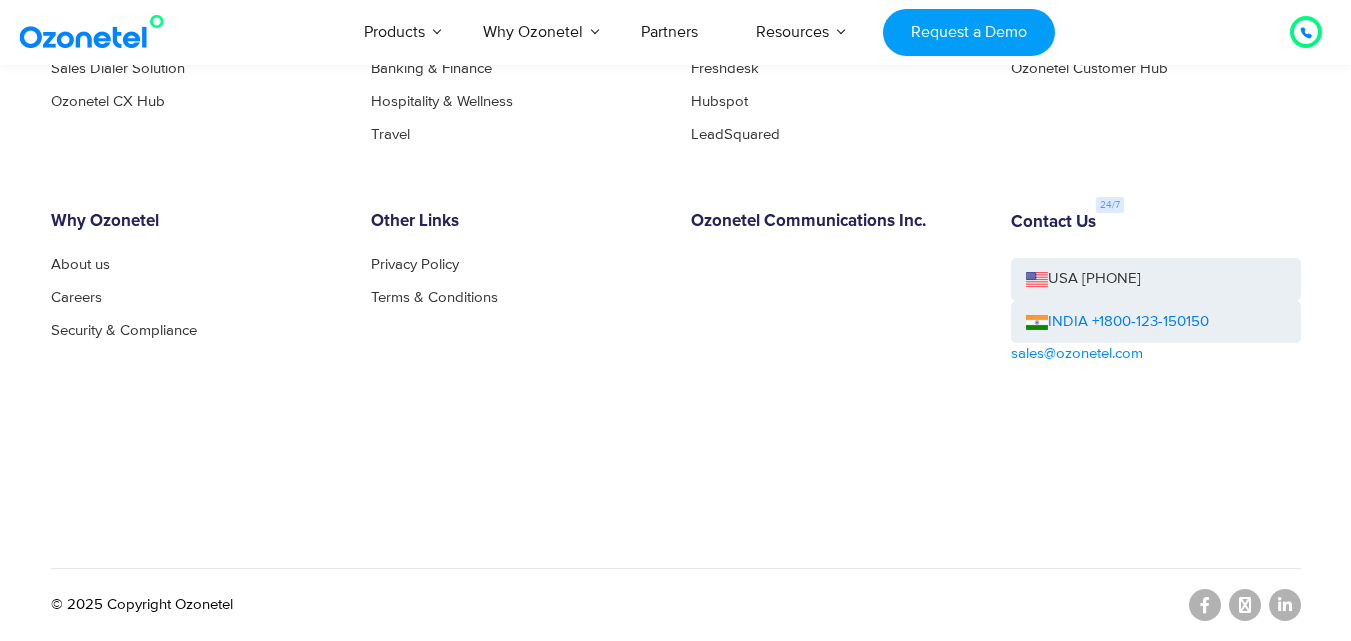 click at bounding box center (1306, 32) 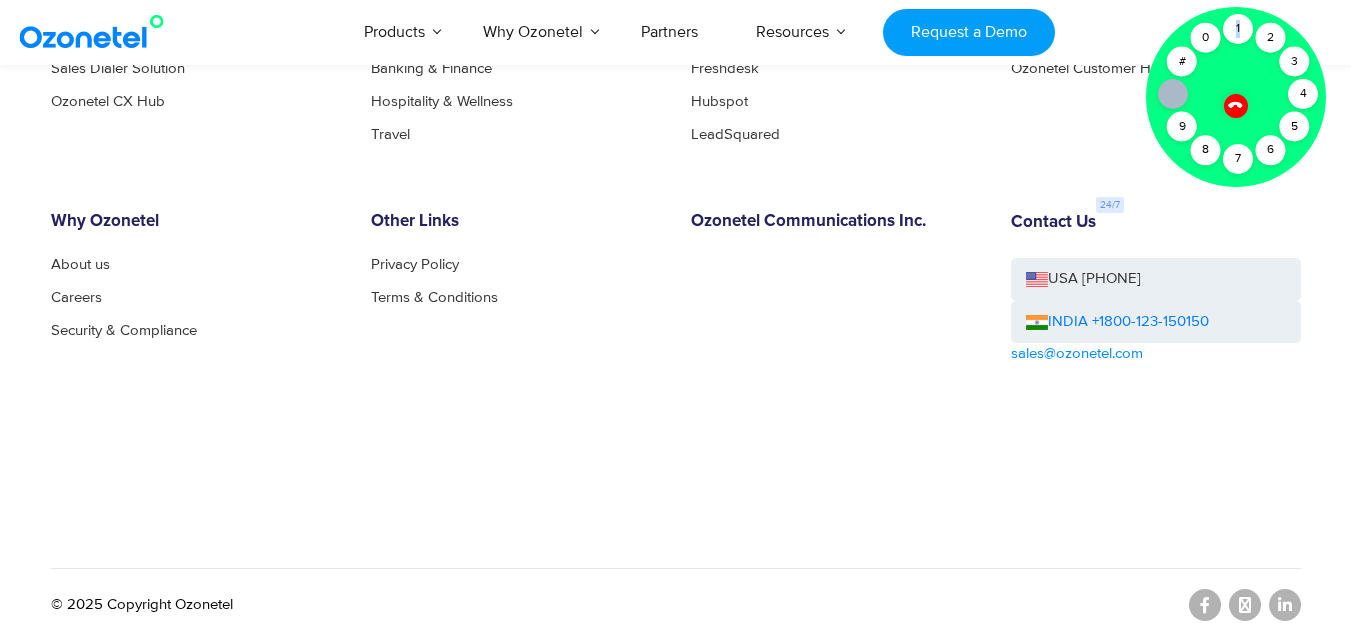 click at bounding box center (1236, 97) 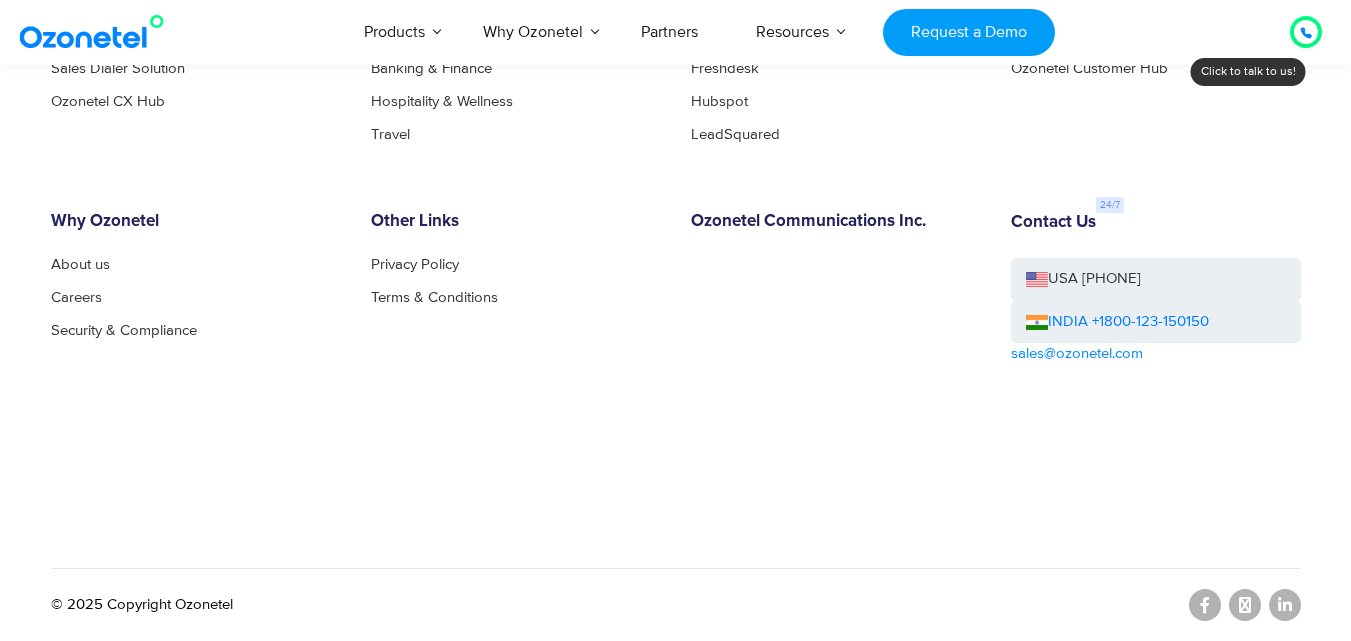 click 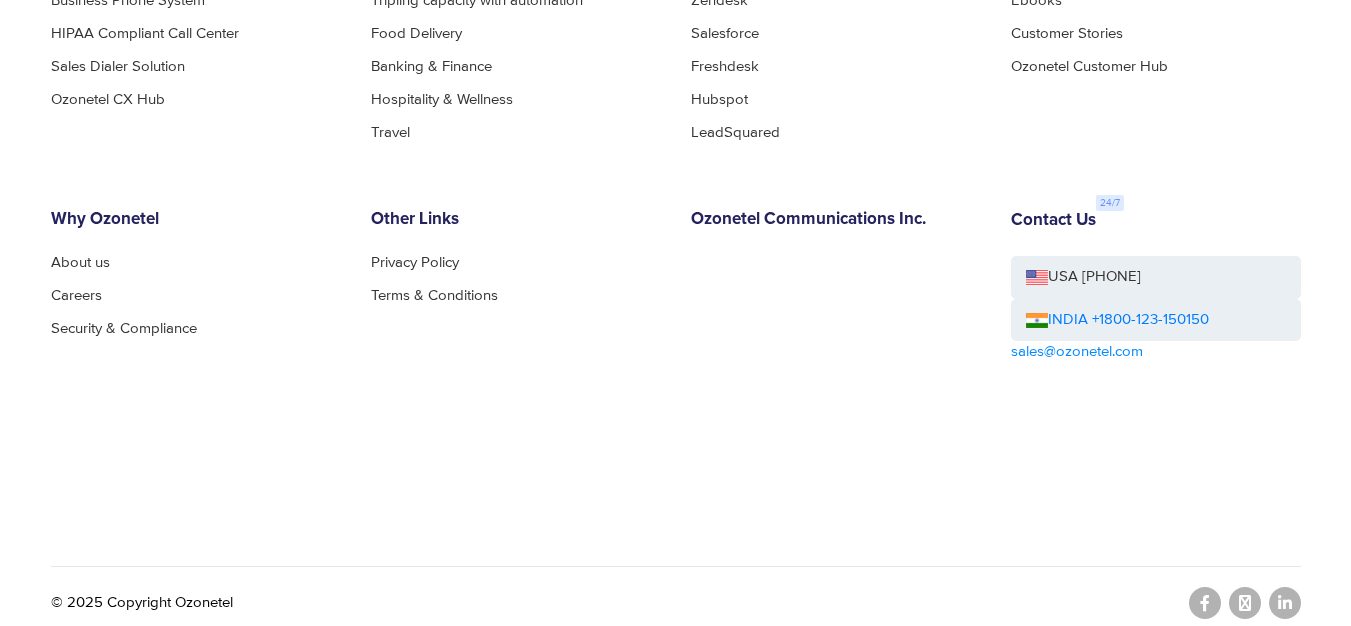 scroll, scrollTop: 3370, scrollLeft: 0, axis: vertical 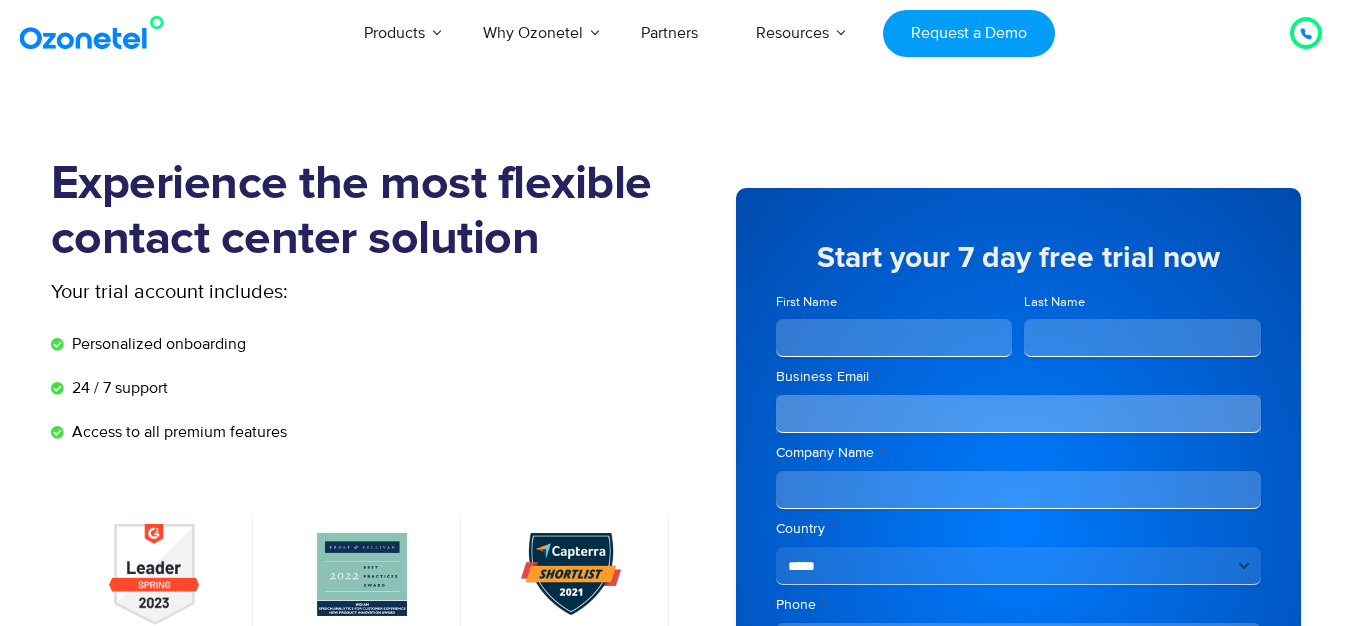 click at bounding box center (1306, 33) 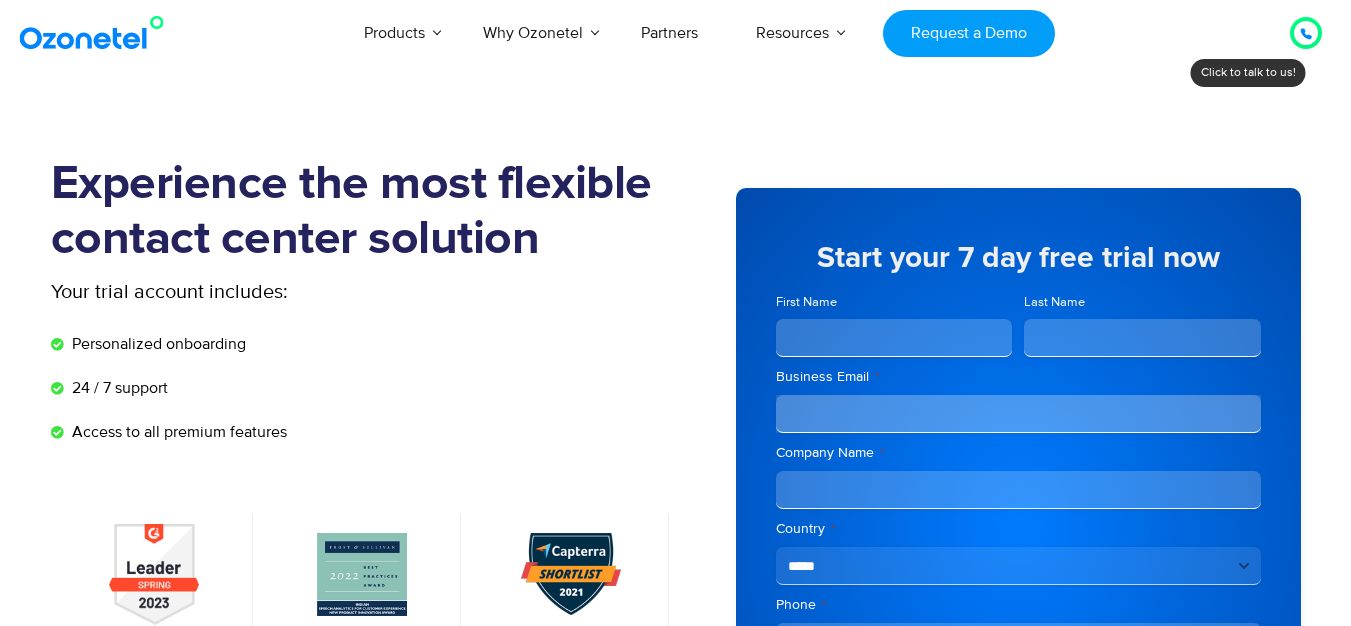 click at bounding box center [1306, 33] 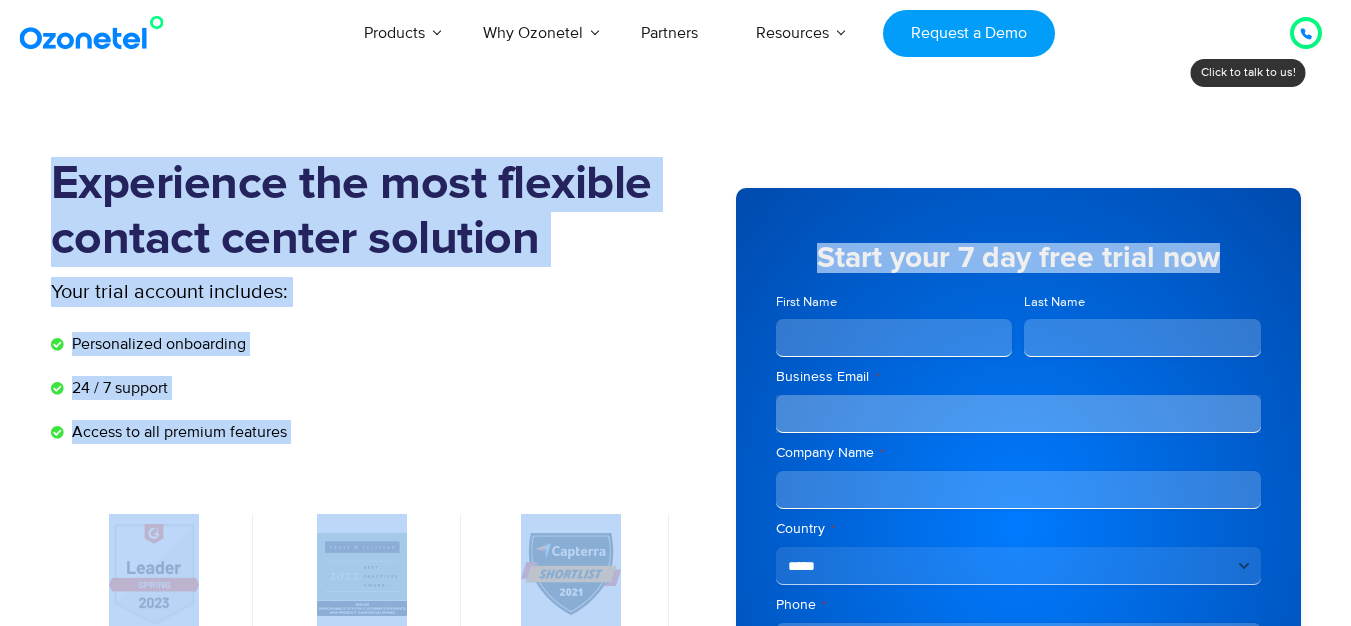 drag, startPoint x: 1258, startPoint y: 133, endPoint x: 655, endPoint y: 133, distance: 603 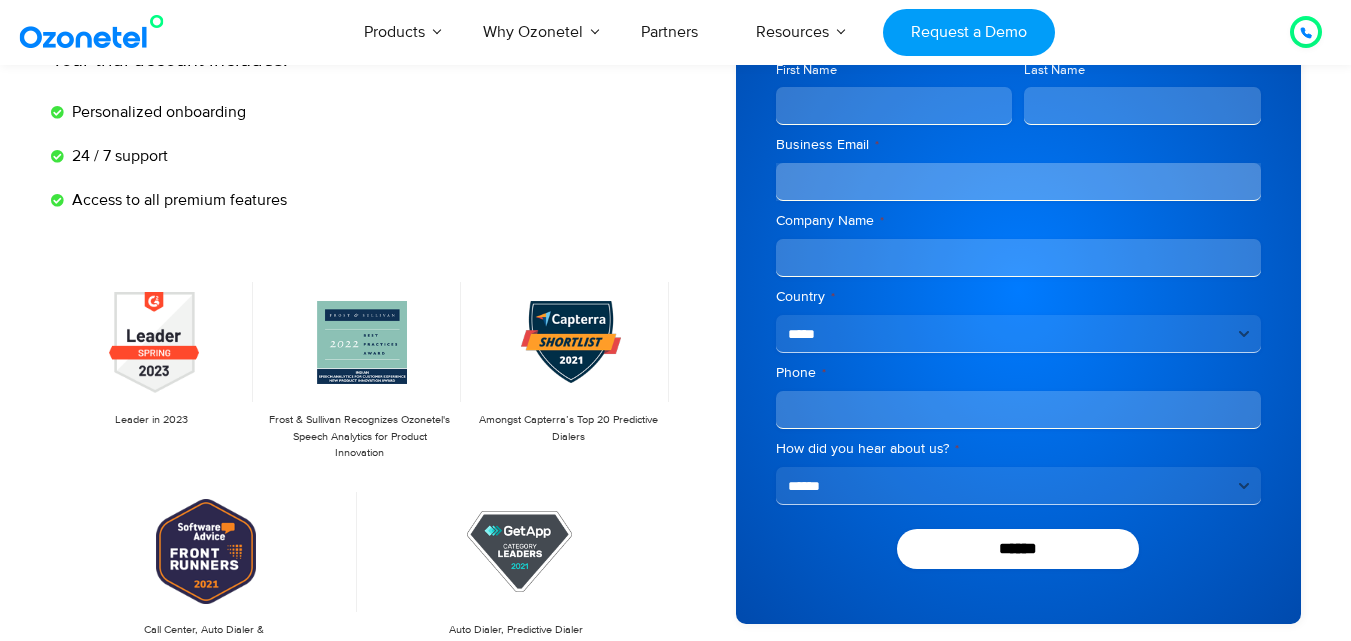 scroll, scrollTop: 300, scrollLeft: 0, axis: vertical 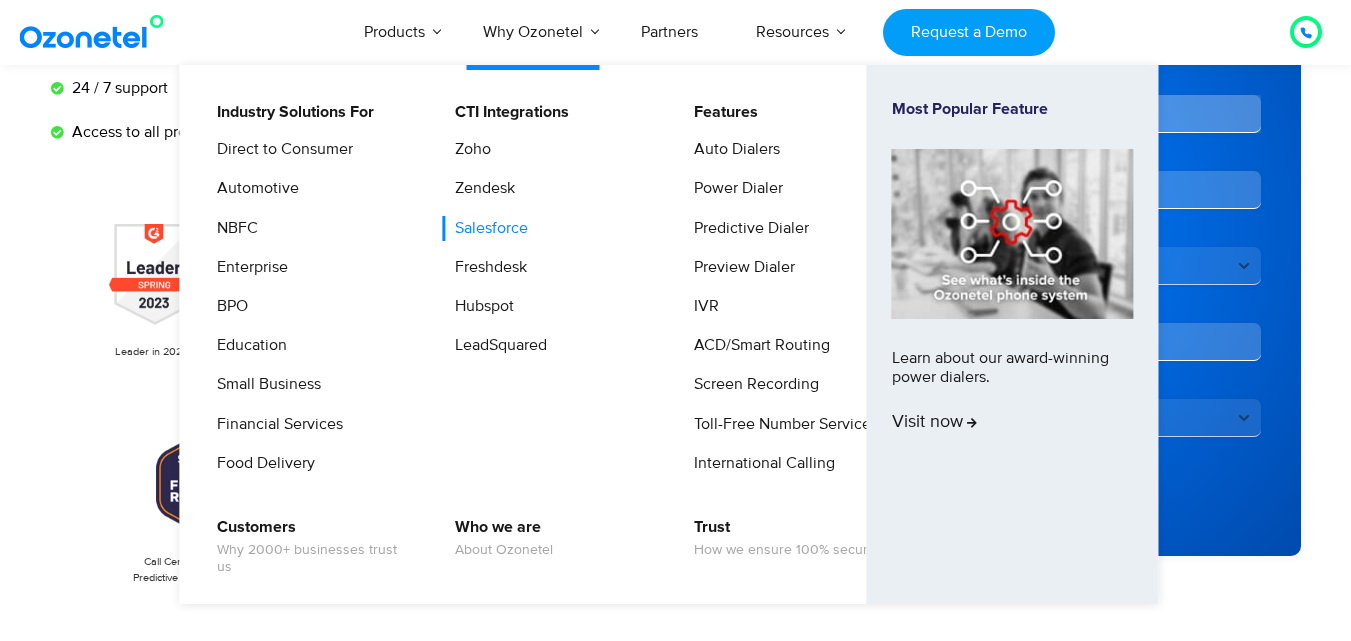 click on "Salesforce" at bounding box center [486, 228] 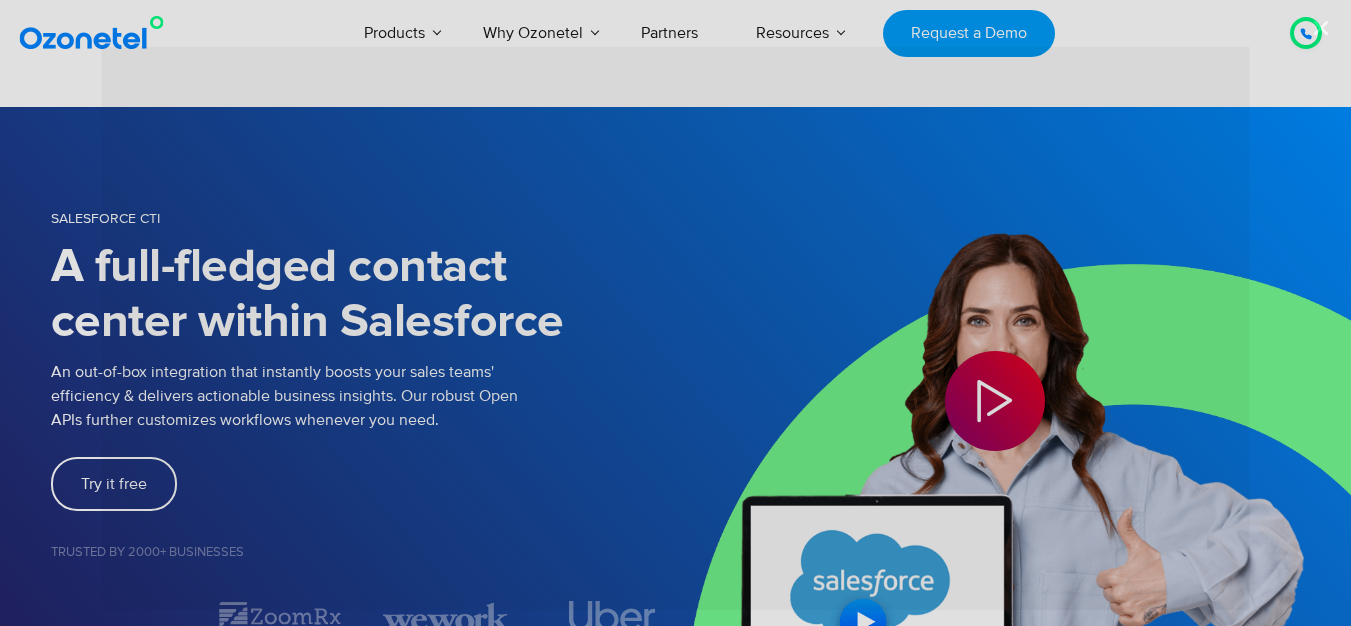 scroll, scrollTop: 0, scrollLeft: 0, axis: both 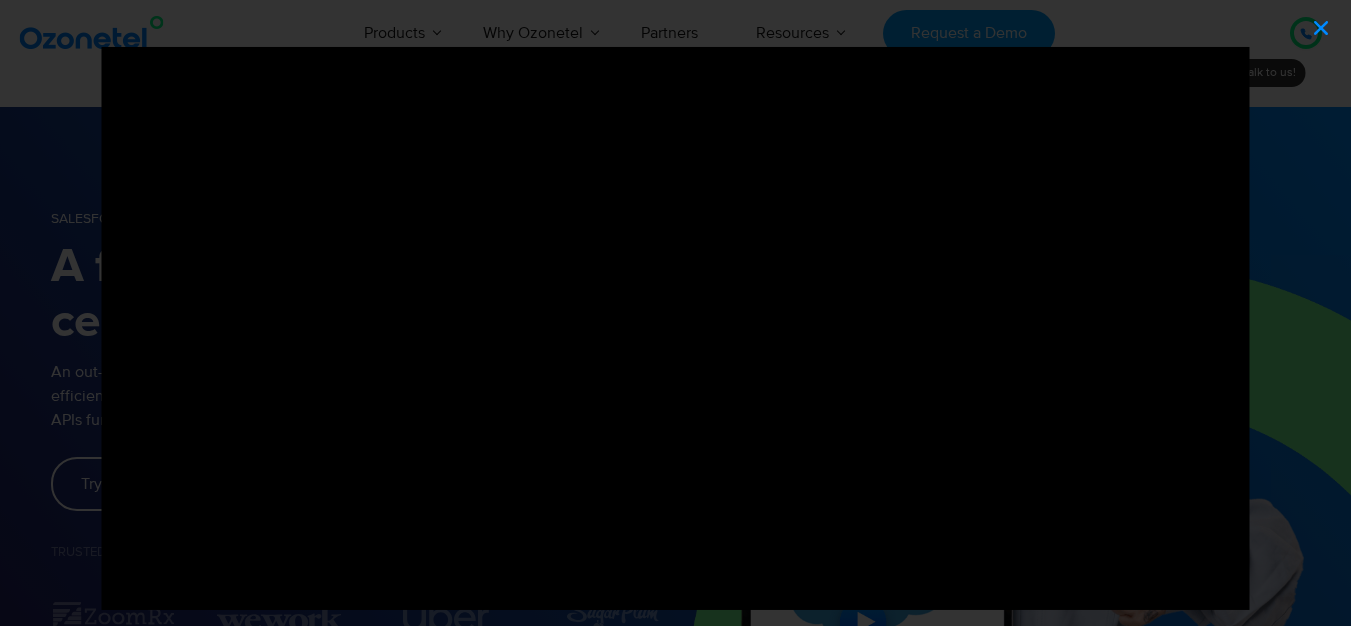 click at bounding box center [1321, 28] 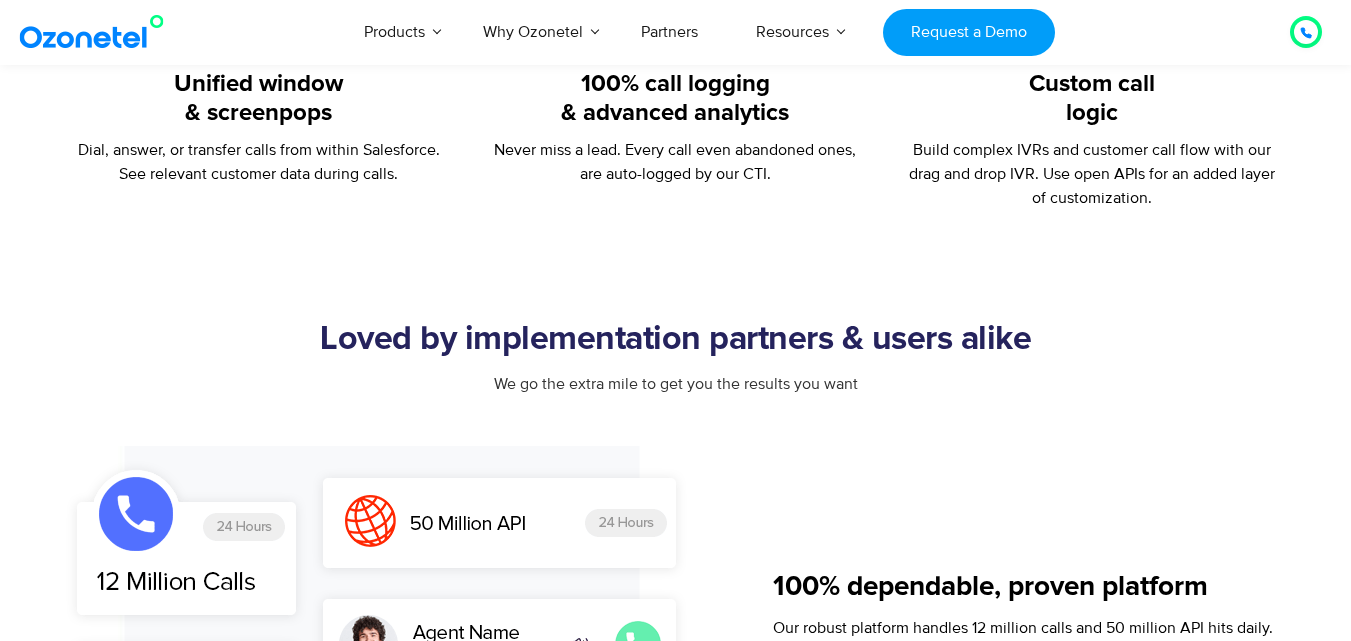 scroll, scrollTop: 1400, scrollLeft: 0, axis: vertical 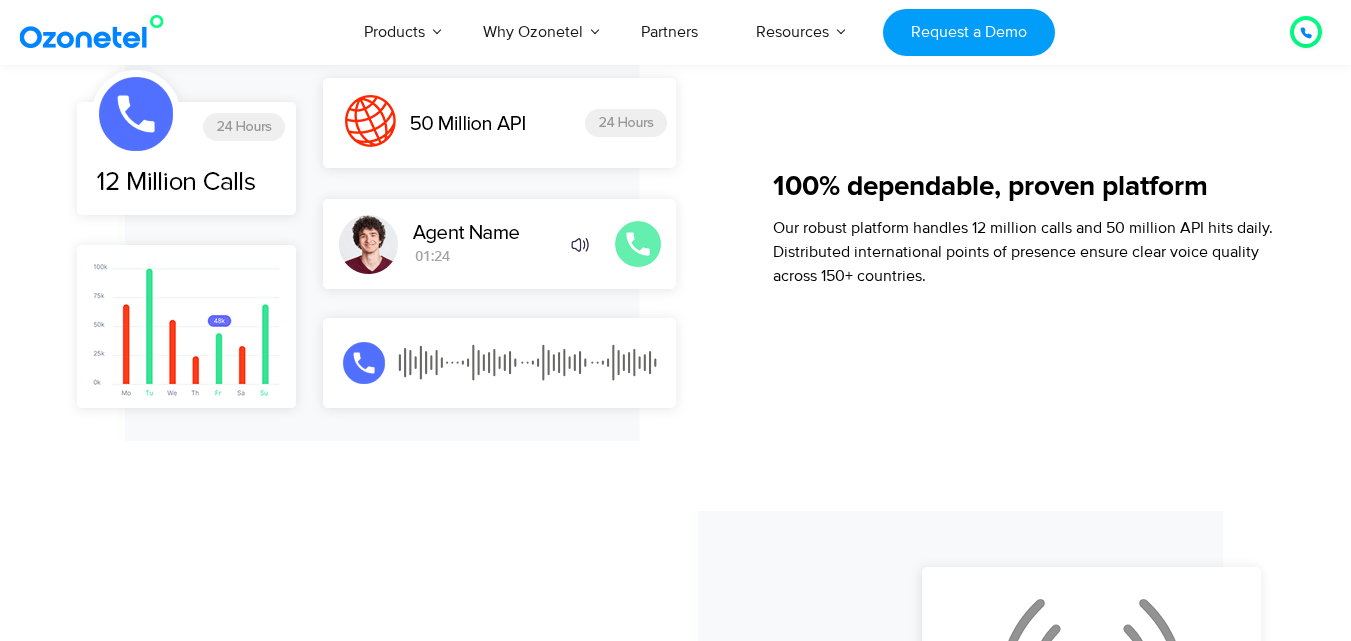 click at bounding box center [381, 243] 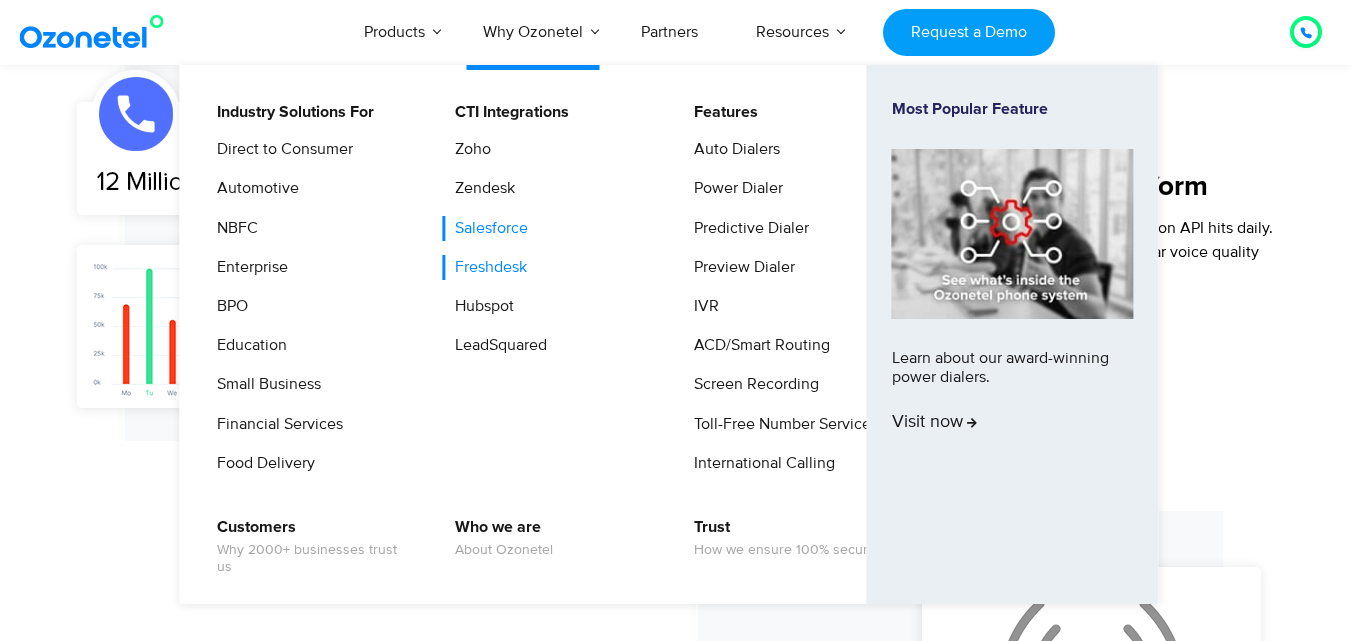 click on "Freshdesk" at bounding box center [486, 267] 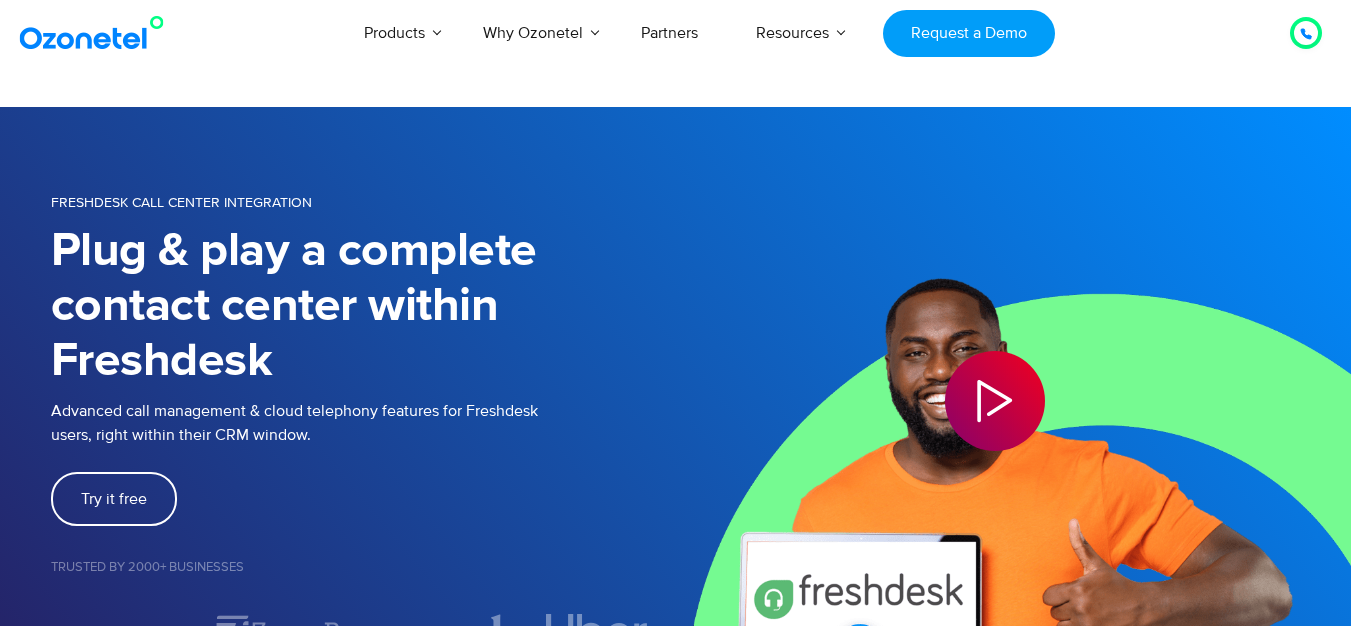 scroll, scrollTop: 0, scrollLeft: 0, axis: both 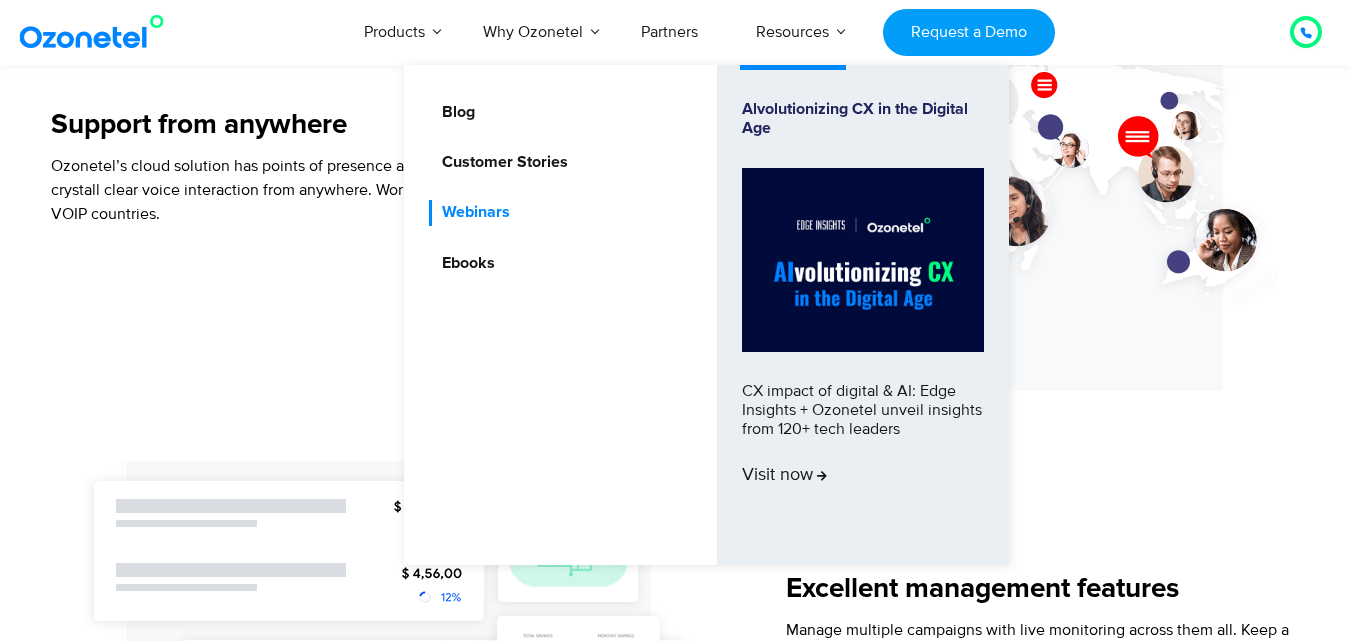 click on "Webinars" at bounding box center (471, 212) 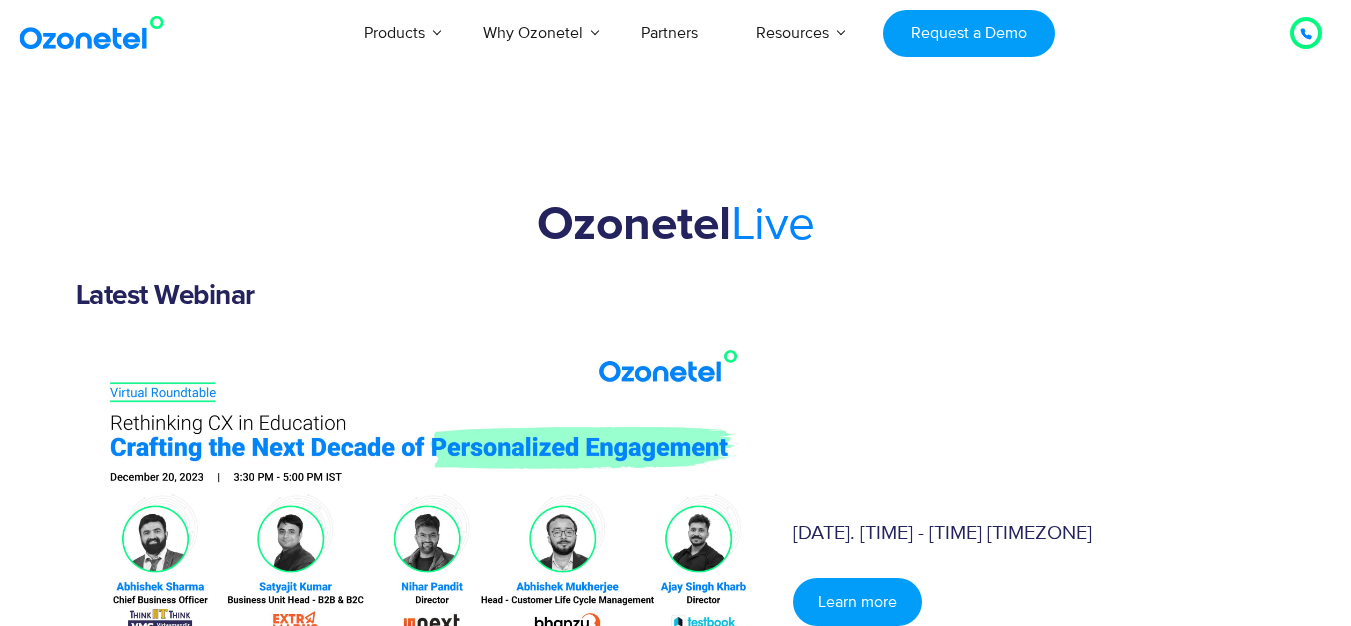 scroll, scrollTop: 0, scrollLeft: 0, axis: both 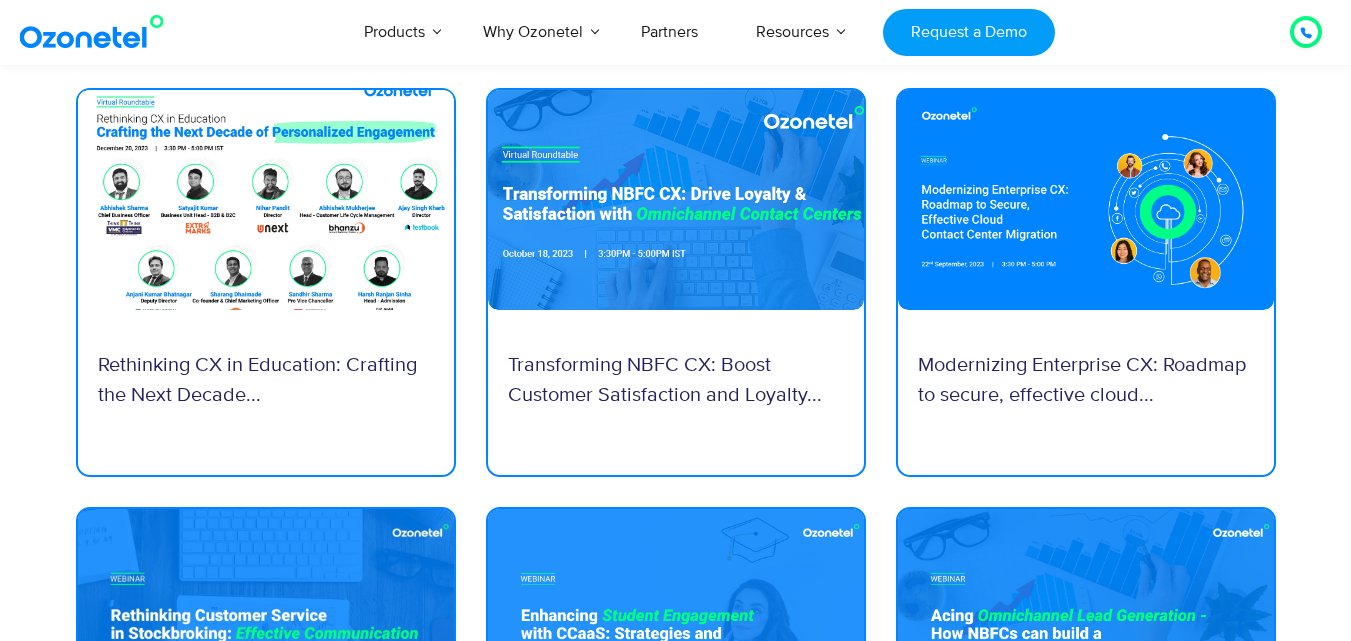 click at bounding box center [676, 200] 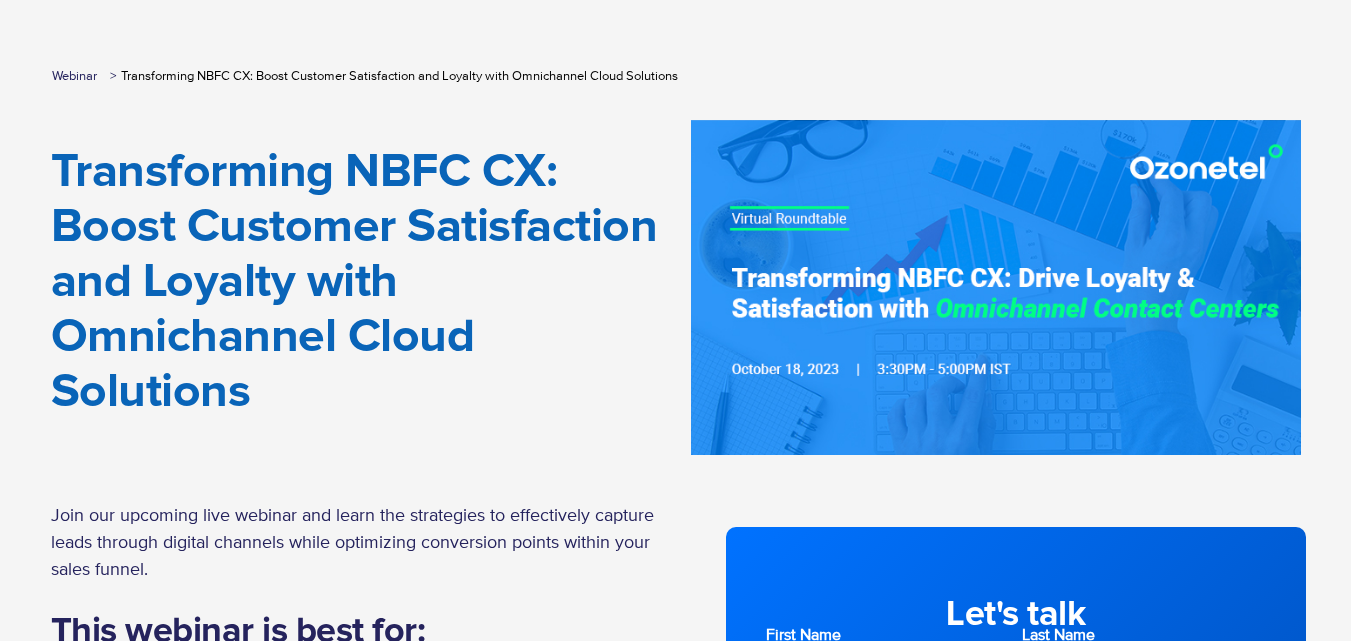 scroll, scrollTop: 105, scrollLeft: 0, axis: vertical 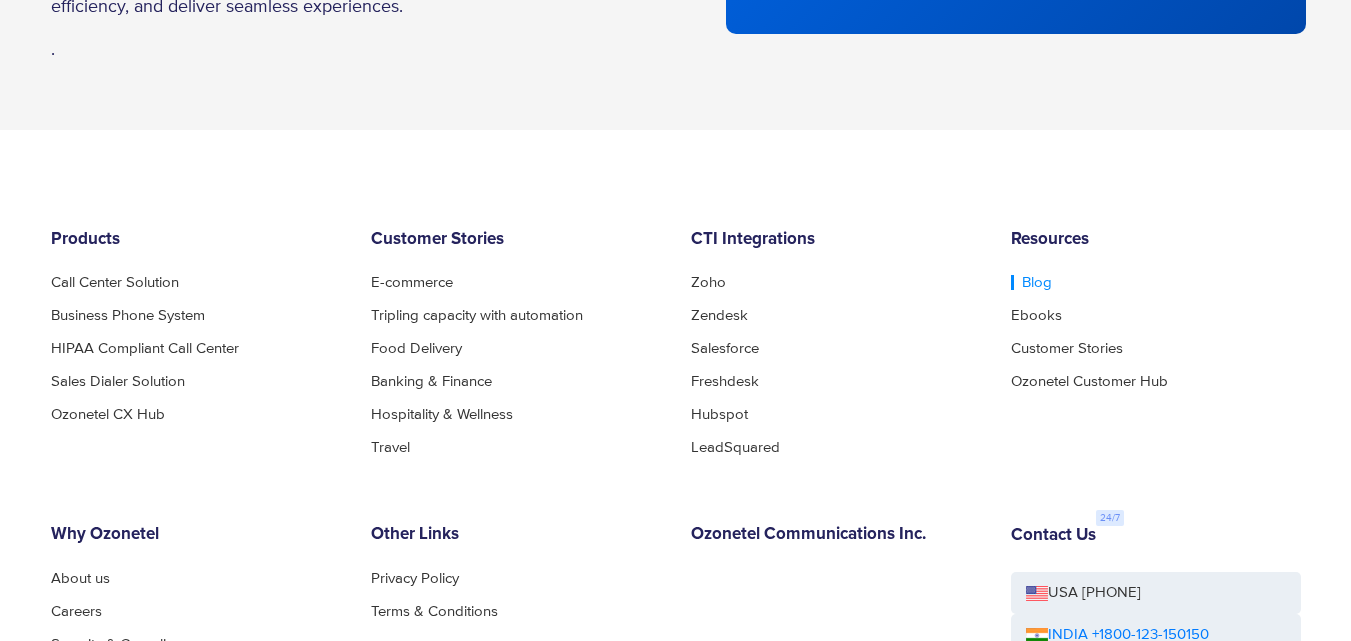 click on "Blog" at bounding box center (1031, 282) 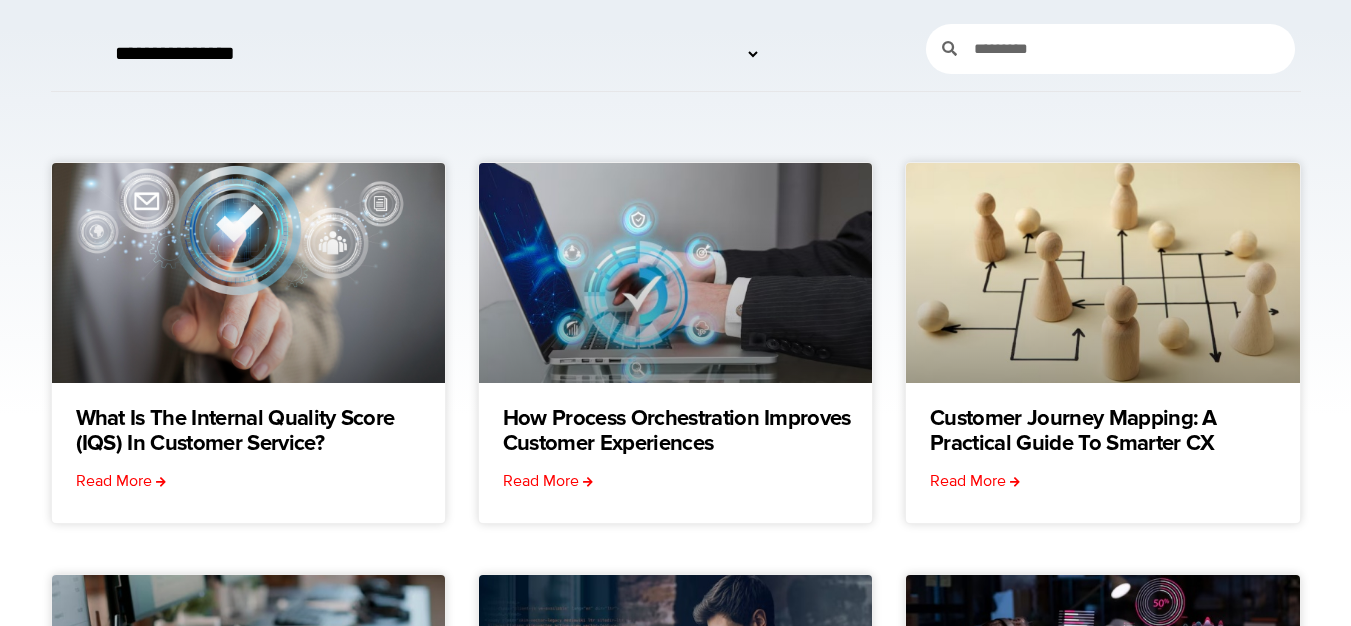 scroll, scrollTop: 200, scrollLeft: 0, axis: vertical 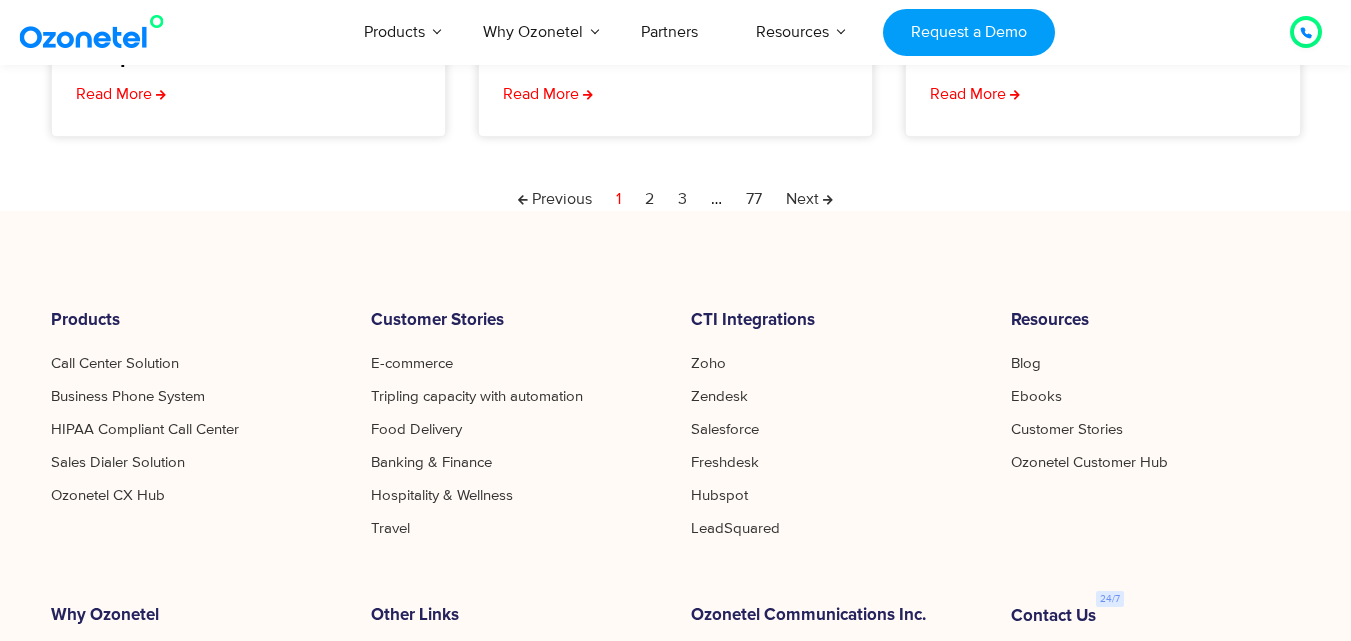 click on "Previous
Page 1
Page 2
Page 3
…
Page 77
Next" at bounding box center [676, 199] 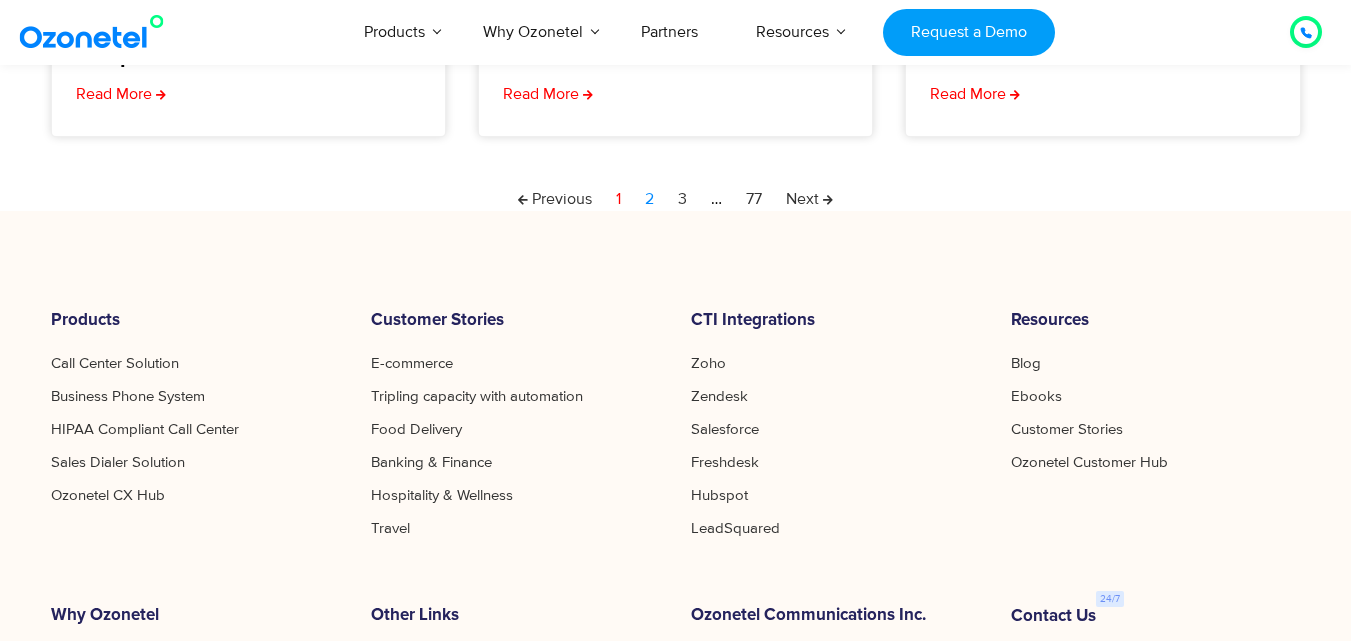 click on "Page 2" at bounding box center [649, 199] 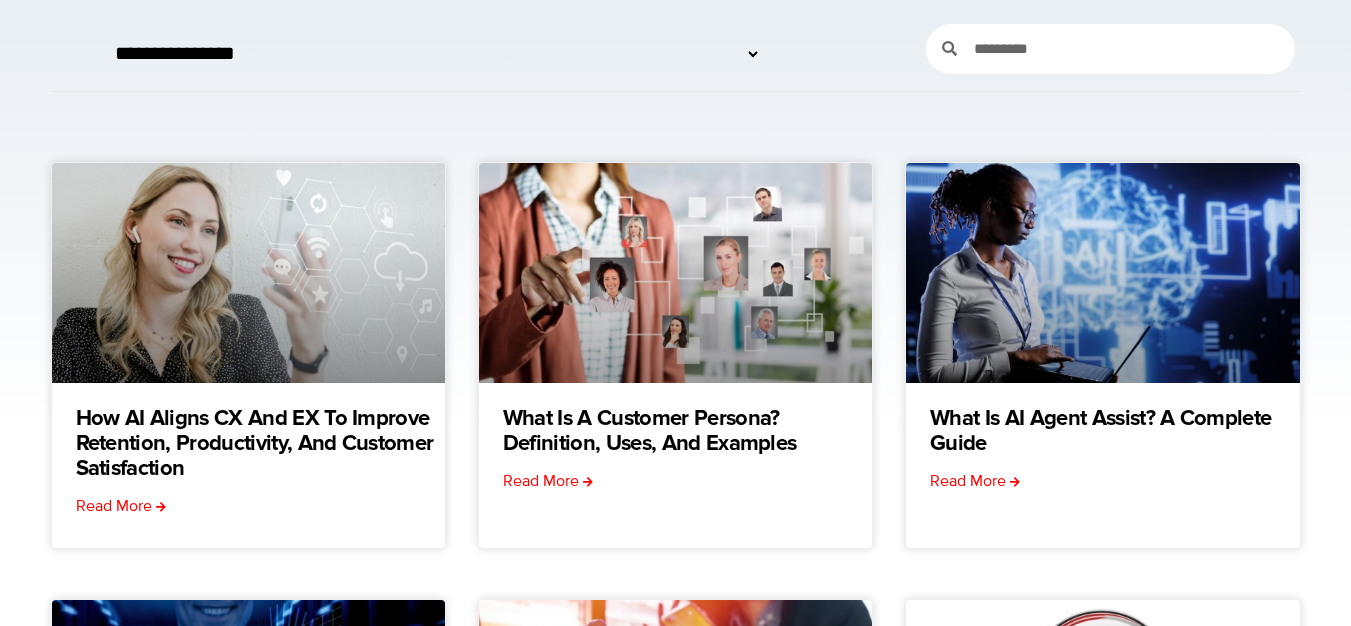 scroll, scrollTop: 200, scrollLeft: 0, axis: vertical 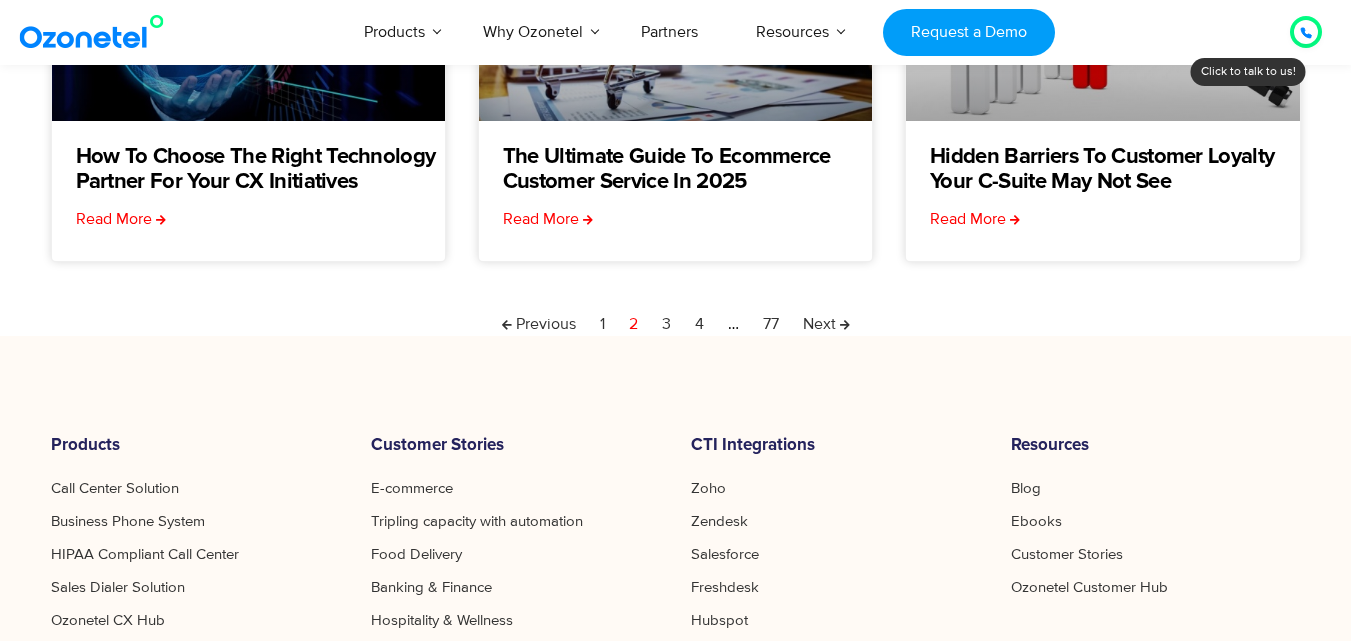 click on "Previous
Page 1
Page 2
Page 3
Page 4
…
Page 77
Next" at bounding box center (676, 324) 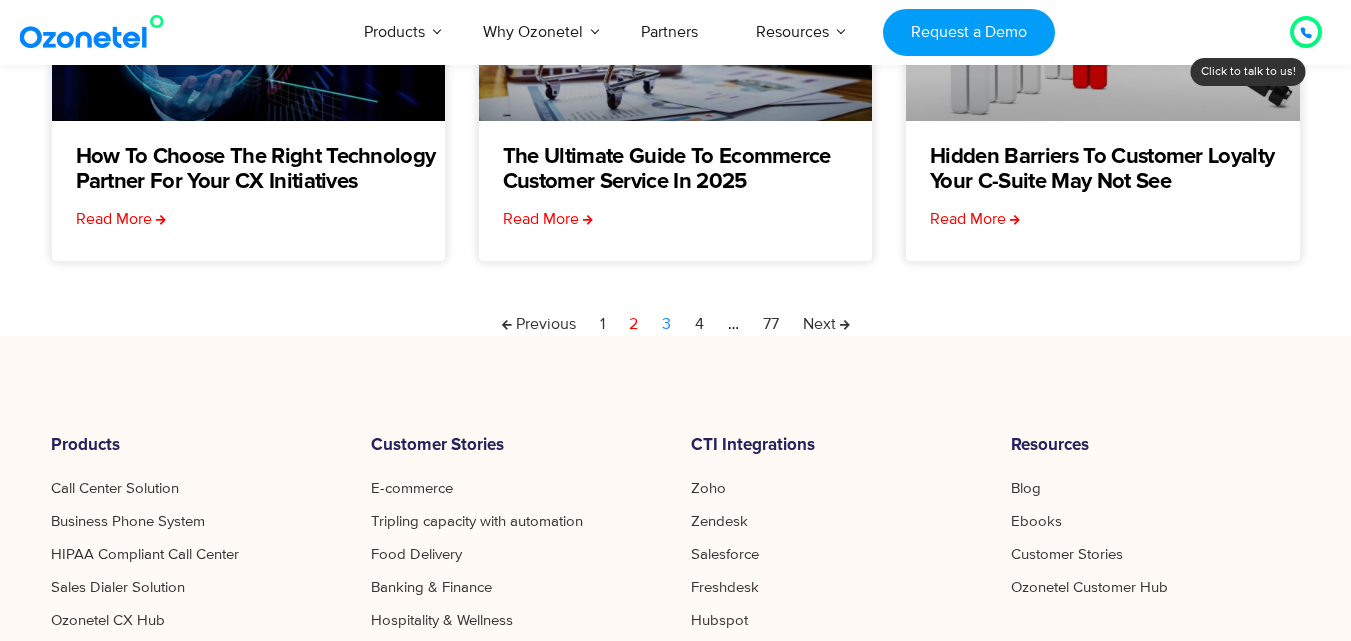 click on "Page 3" at bounding box center (666, 324) 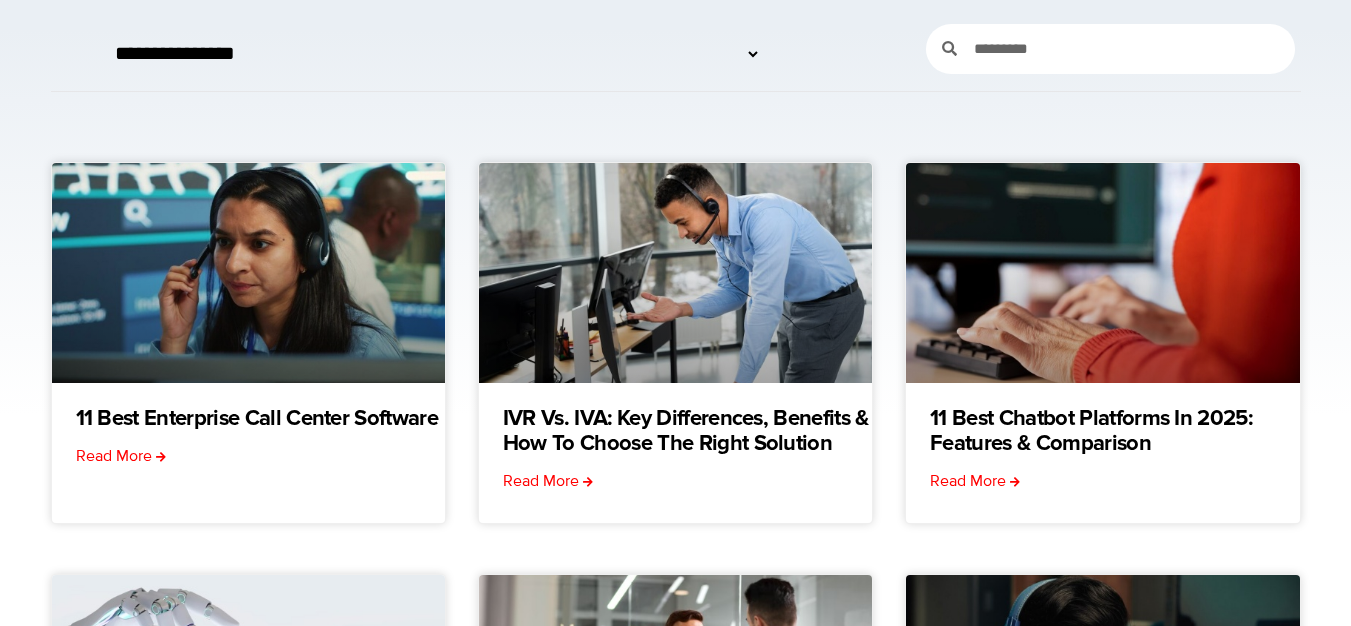 scroll, scrollTop: 200, scrollLeft: 0, axis: vertical 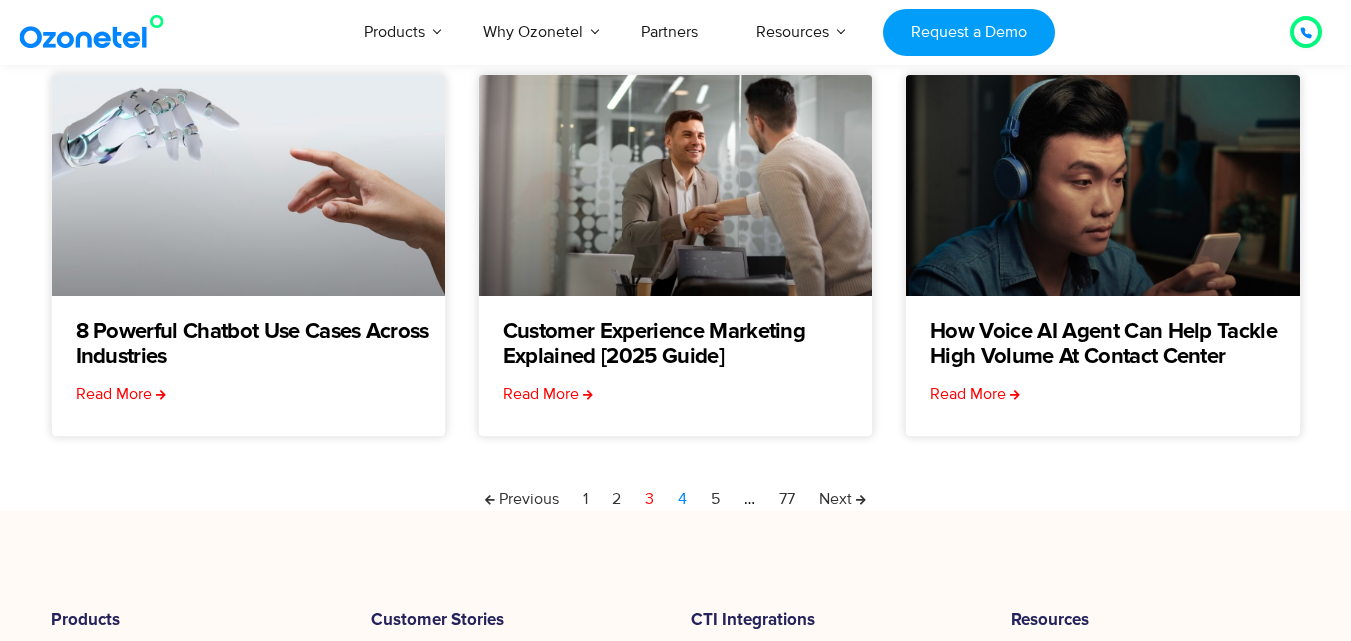 click on "Page 4" at bounding box center (682, 499) 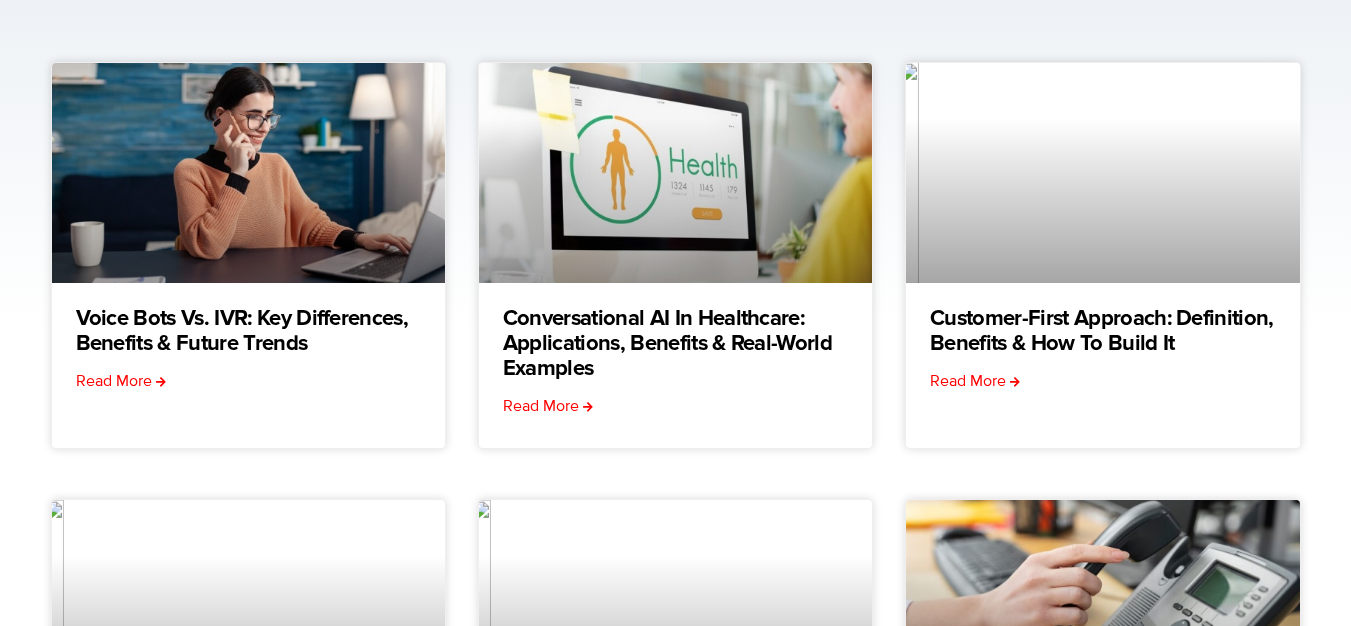scroll, scrollTop: 300, scrollLeft: 0, axis: vertical 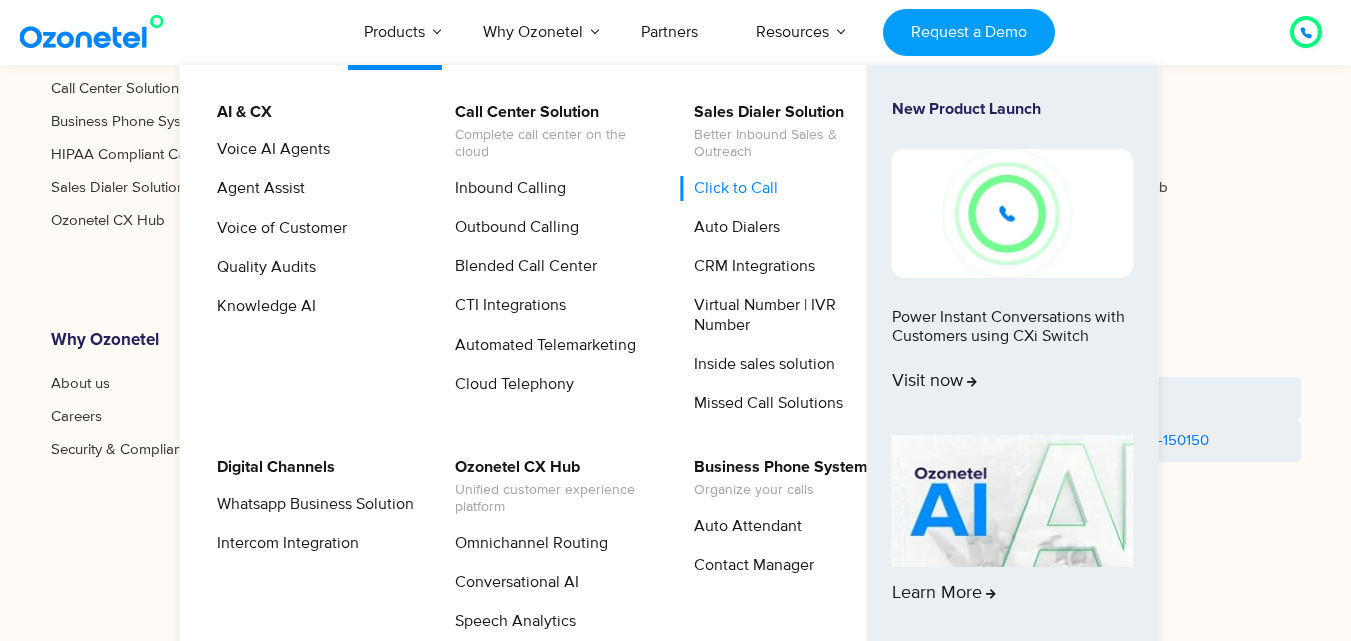 click on "Click to Call" at bounding box center (731, 188) 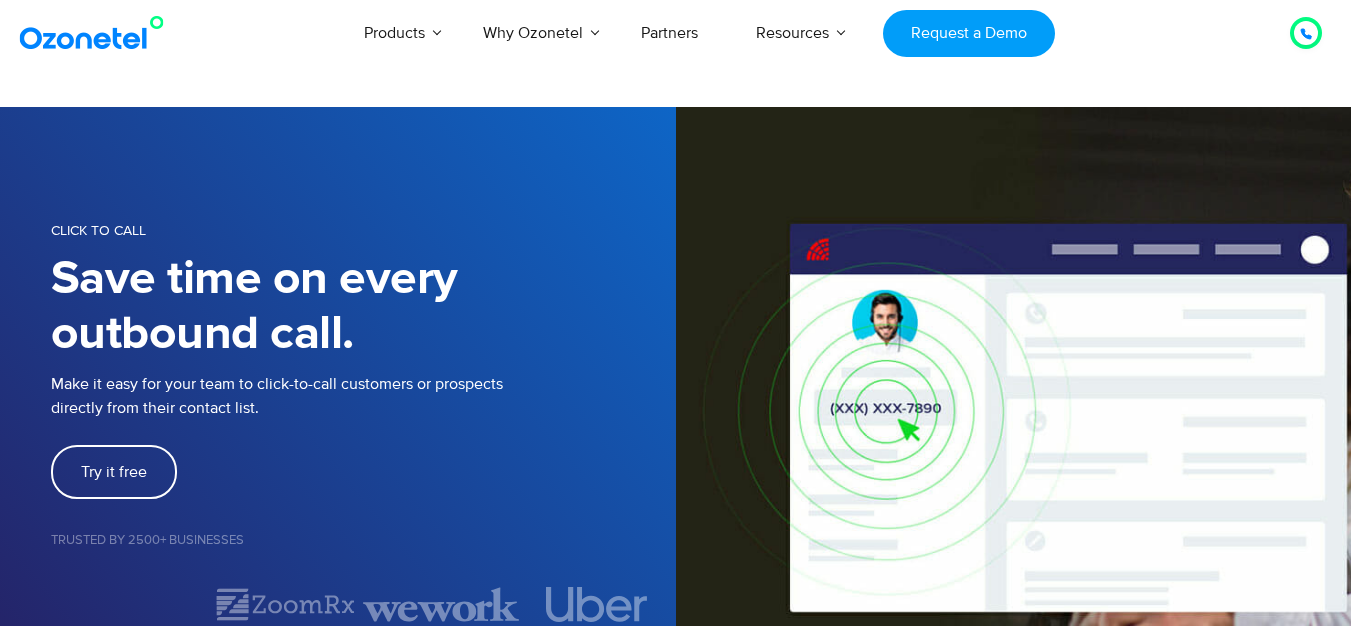 scroll, scrollTop: 0, scrollLeft: 0, axis: both 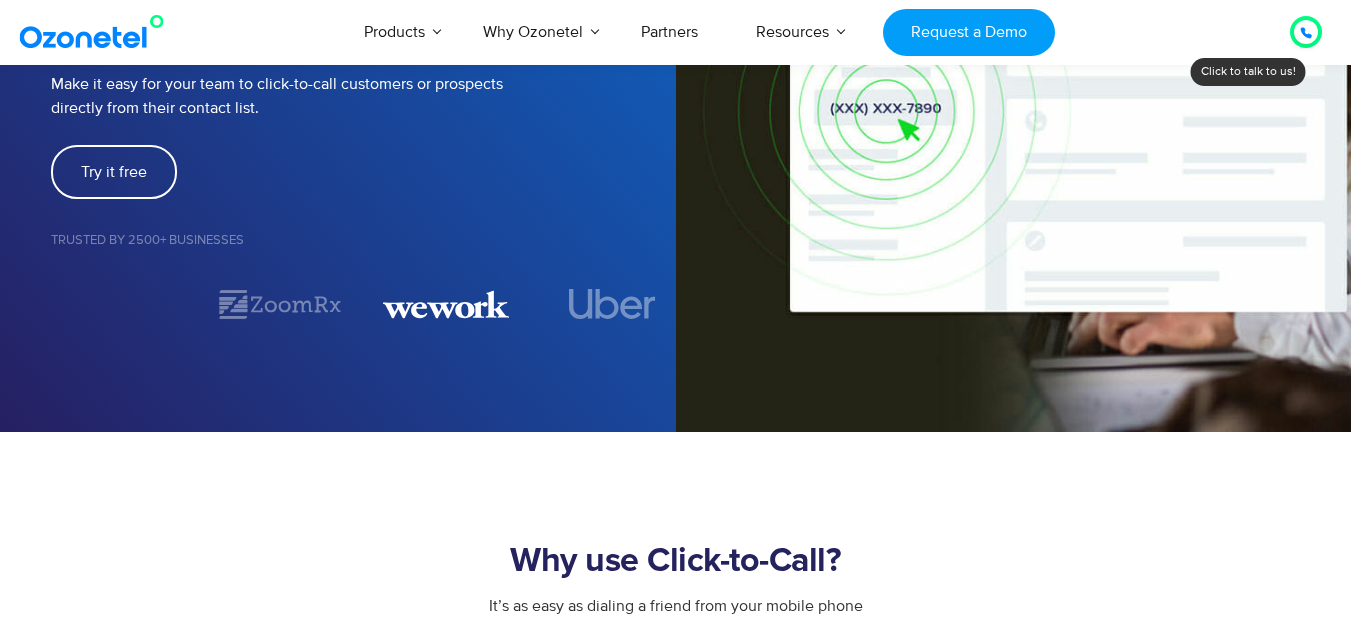 click at bounding box center [446, 304] 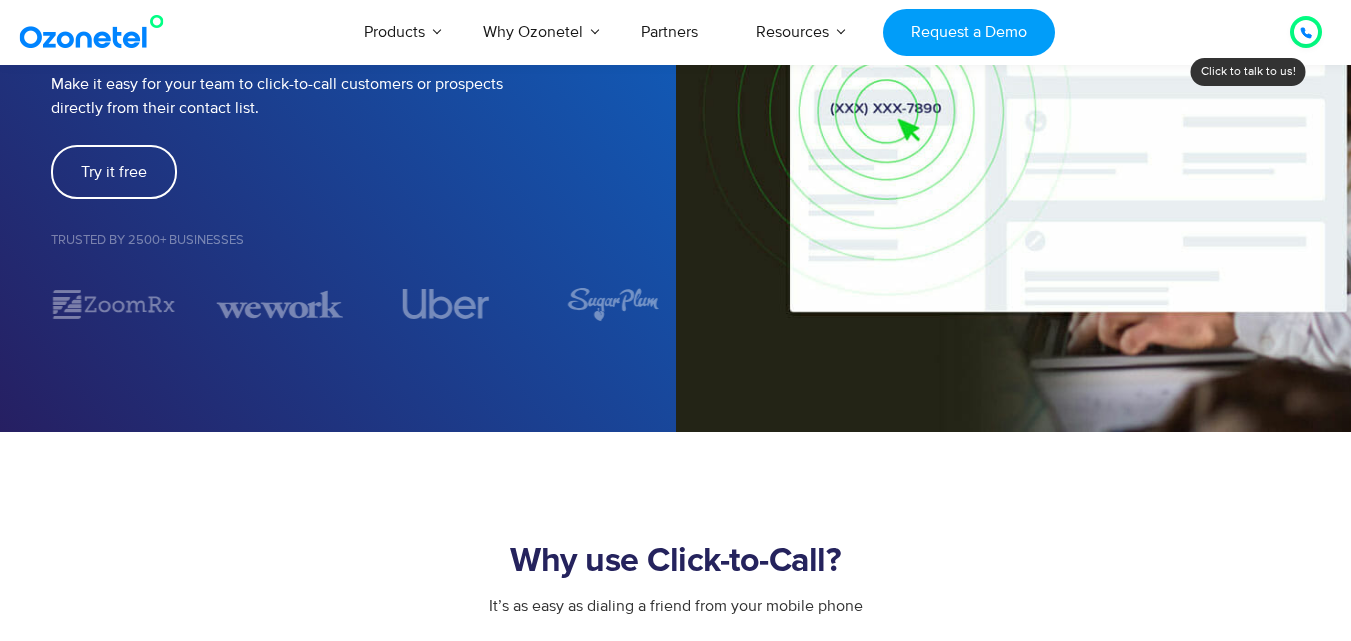 click on "CLICK TO CALL
Save time on every outbound call.
Make it easy for your team to click-to-call customers or prospects directly from their contact list.
Try it free
Trusted by 2500+ Businesses" at bounding box center [676, 119] 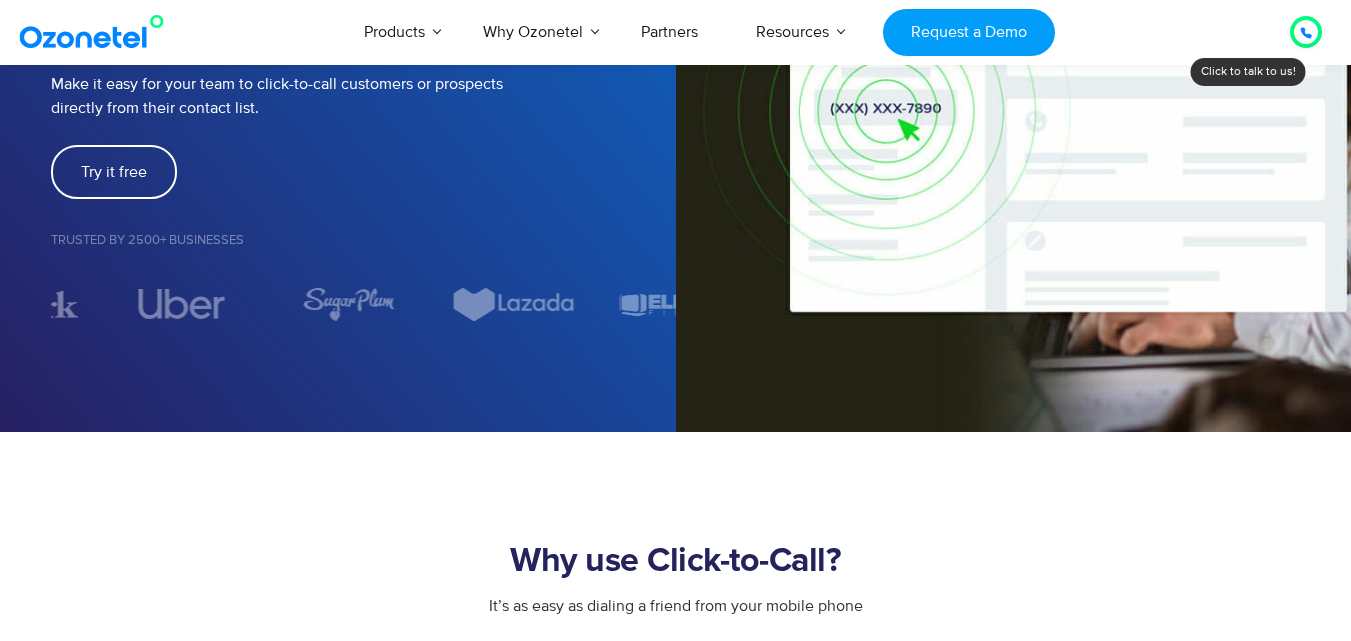 click at bounding box center [348, 304] 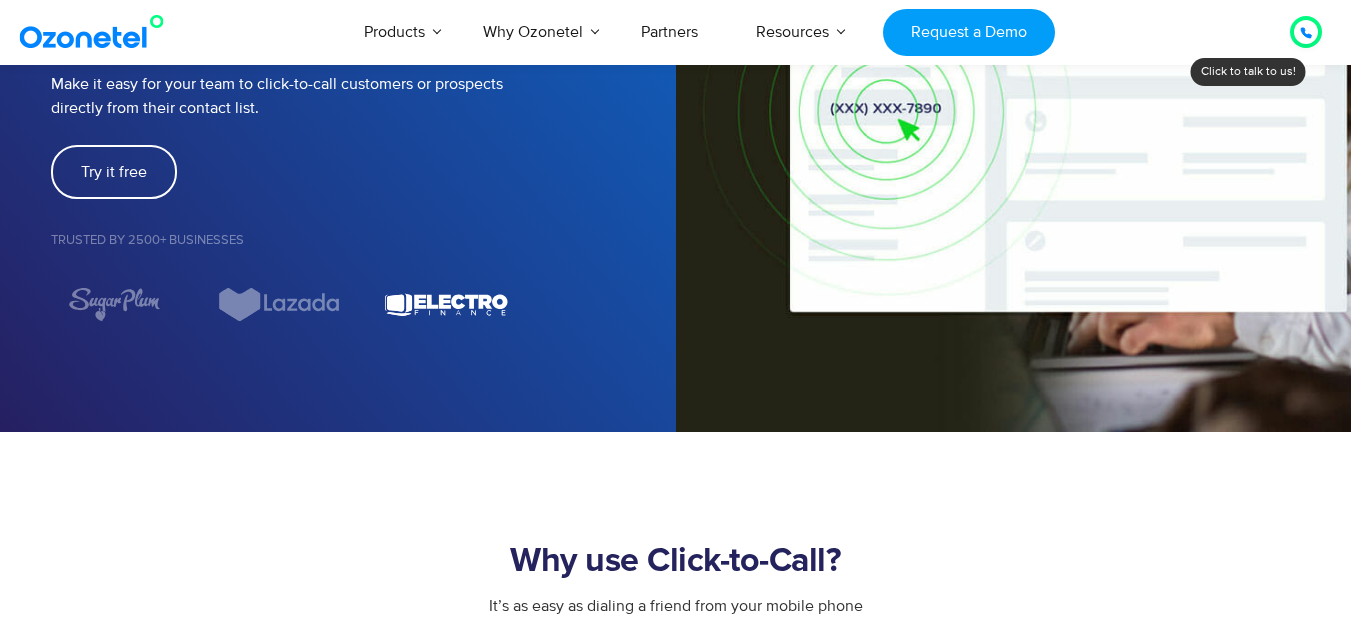 click on "CLICK TO CALL
Save time on every outbound call.
Make it easy for your team to click-to-call customers or prospects directly from their contact list.
Try it free
Trusted by 2500+ Businesses" at bounding box center [675, 119] 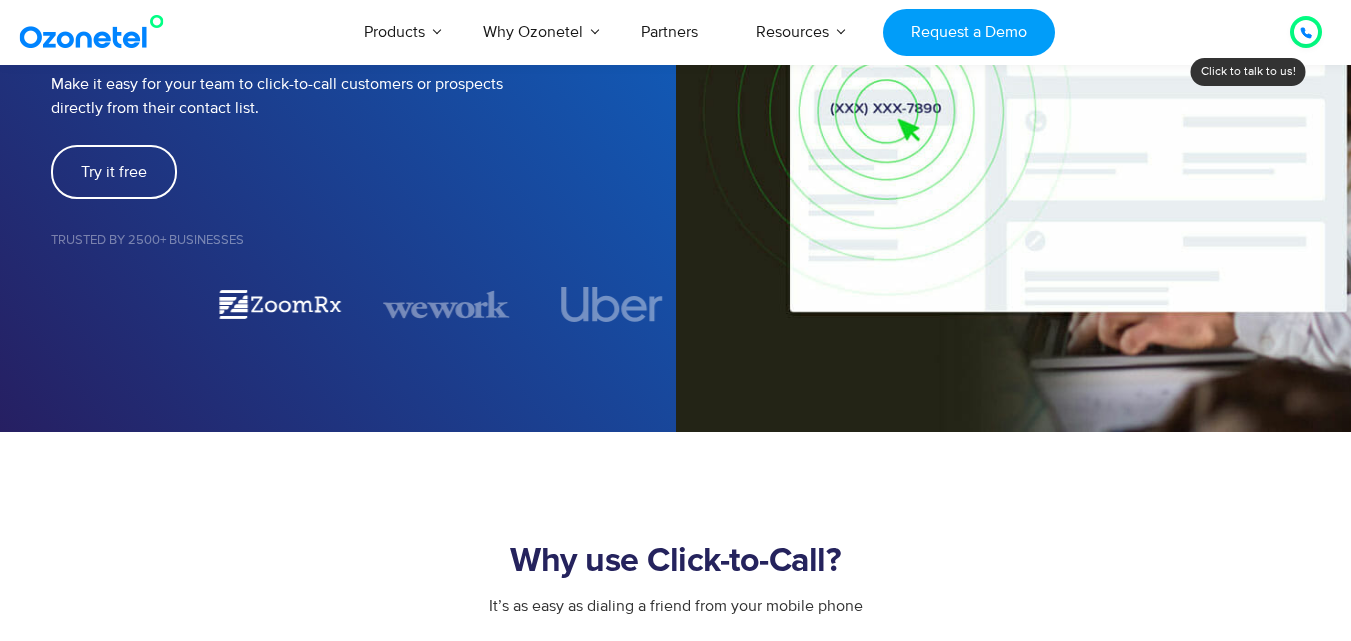 click on "CLICK TO CALL
Save time on every outbound call.
Make it easy for your team to click-to-call customers or prospects directly from their contact list.
Try it free
Trusted by 2500+ Businesses" at bounding box center [676, 119] 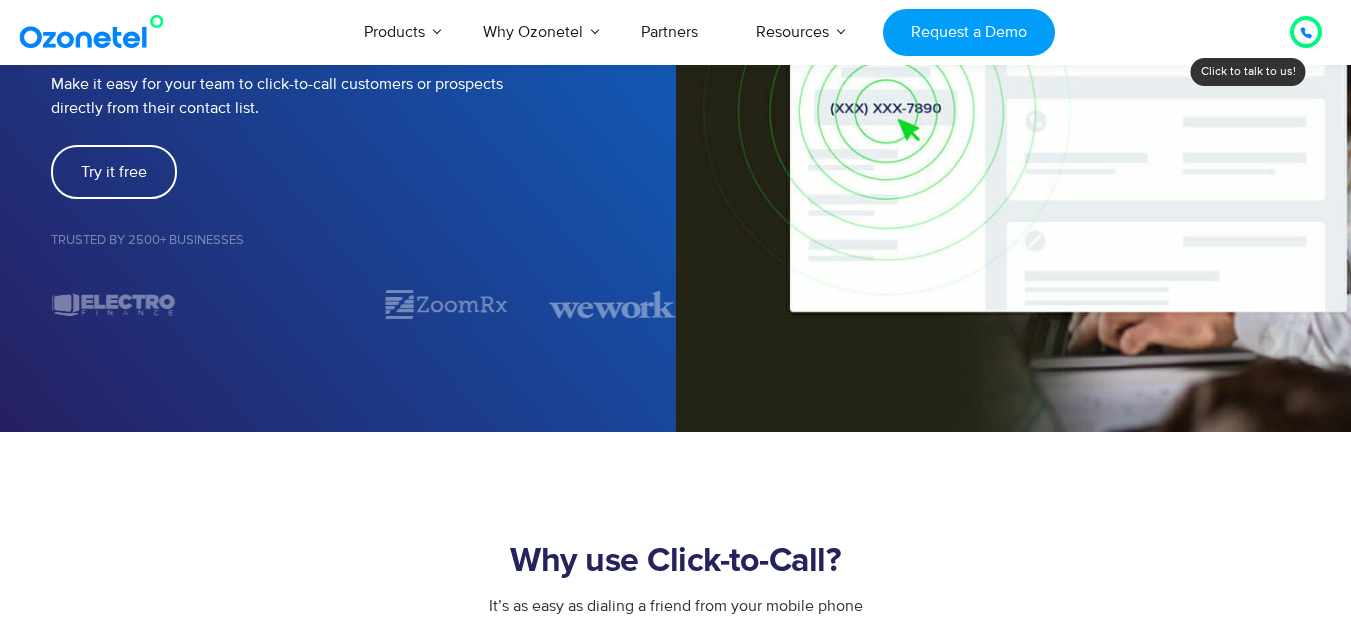 drag, startPoint x: 258, startPoint y: 322, endPoint x: 530, endPoint y: 315, distance: 272.09006 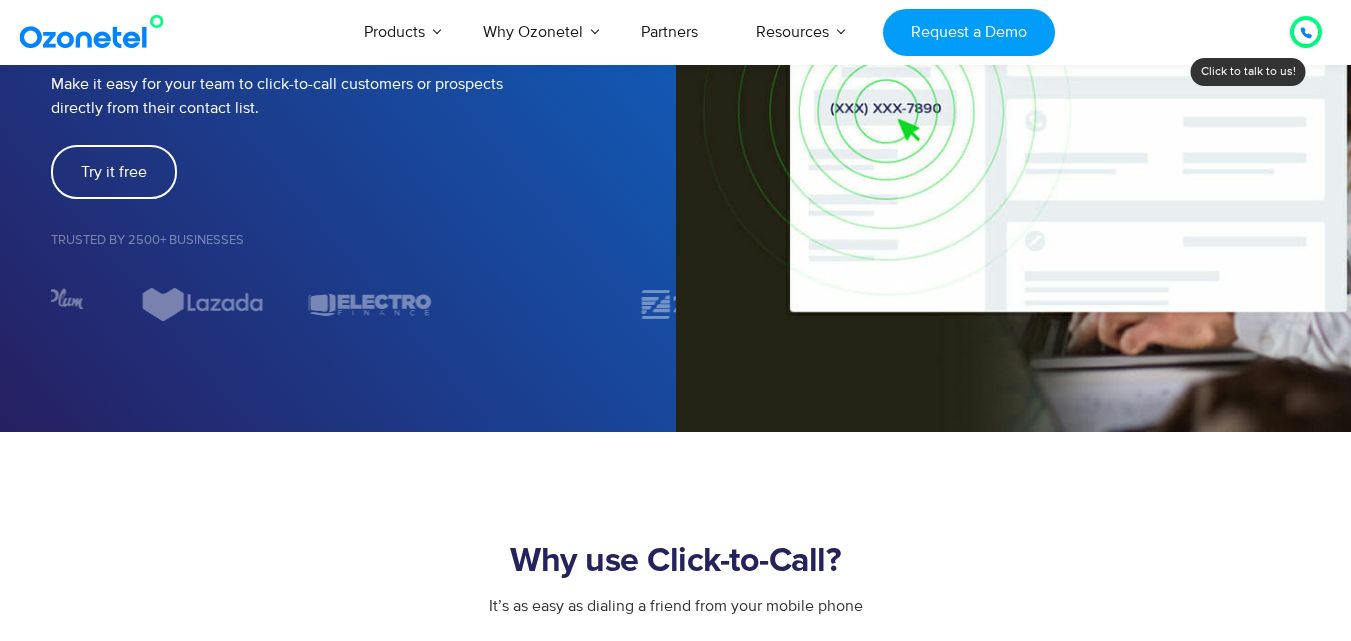 click on "CLICK TO CALL
Save time on every outbound call.
Make it easy for your team to click-to-call customers or prospects directly from their contact list.
Try it free
Trusted by 2500+ Businesses" at bounding box center (676, 119) 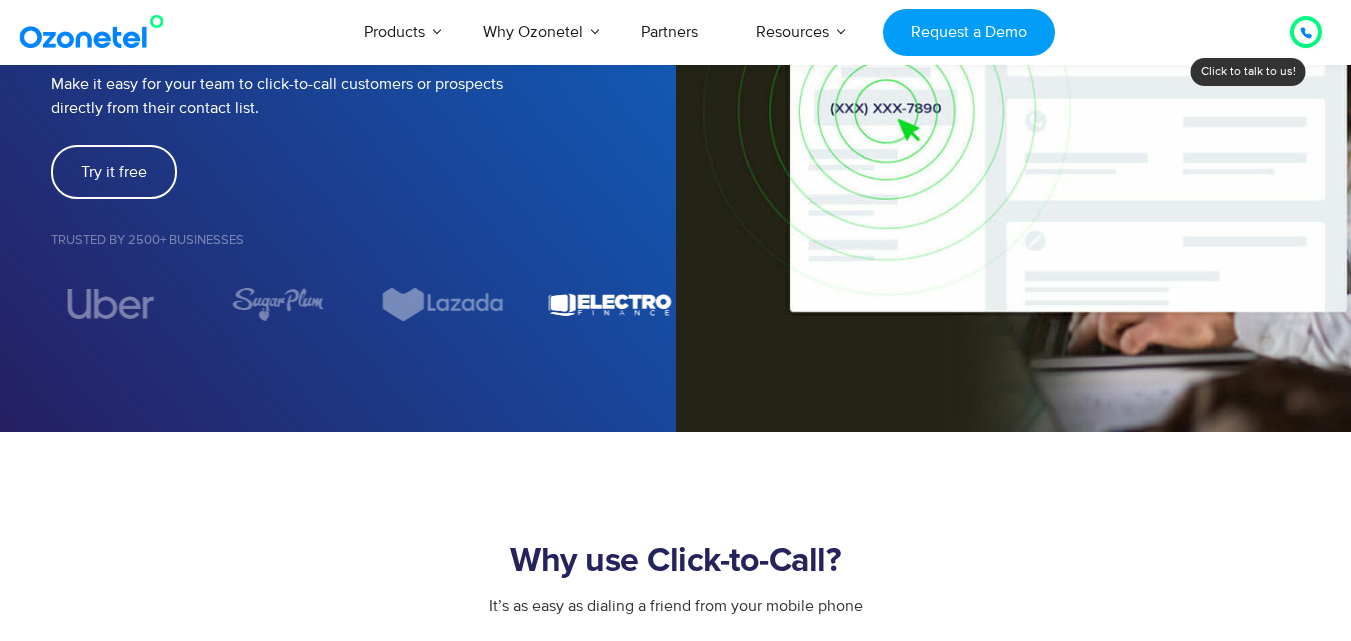 click at bounding box center (363, 304) 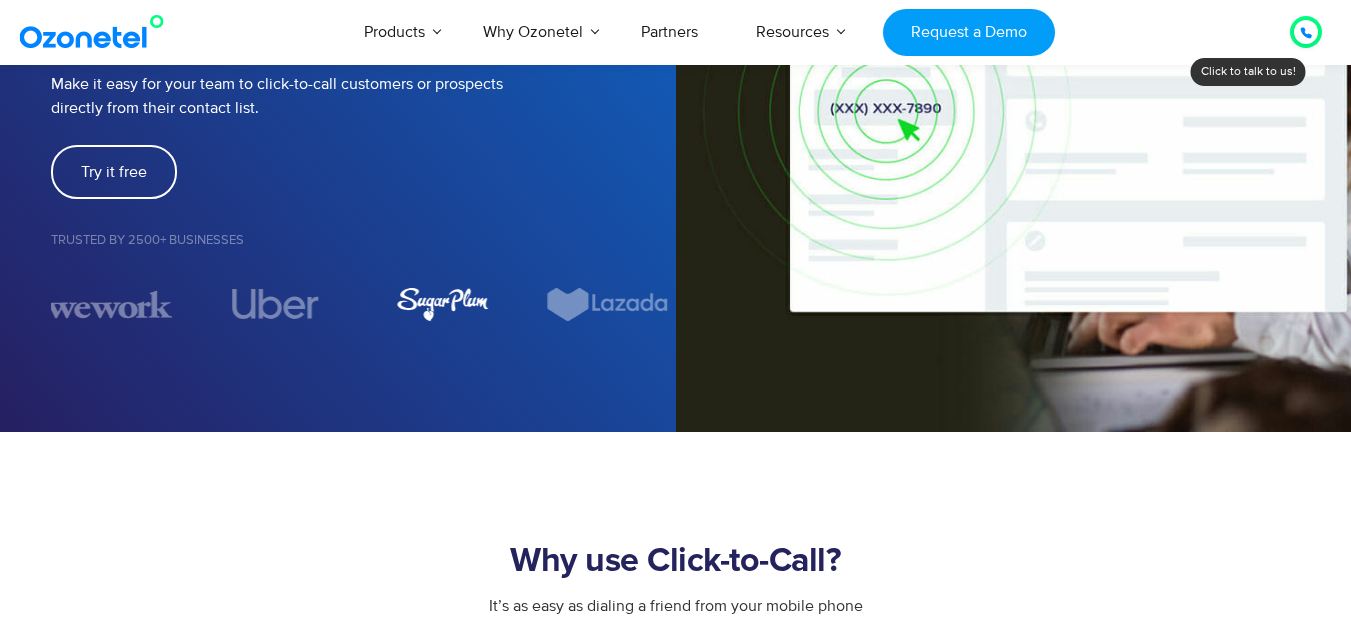 click at bounding box center (442, 304) 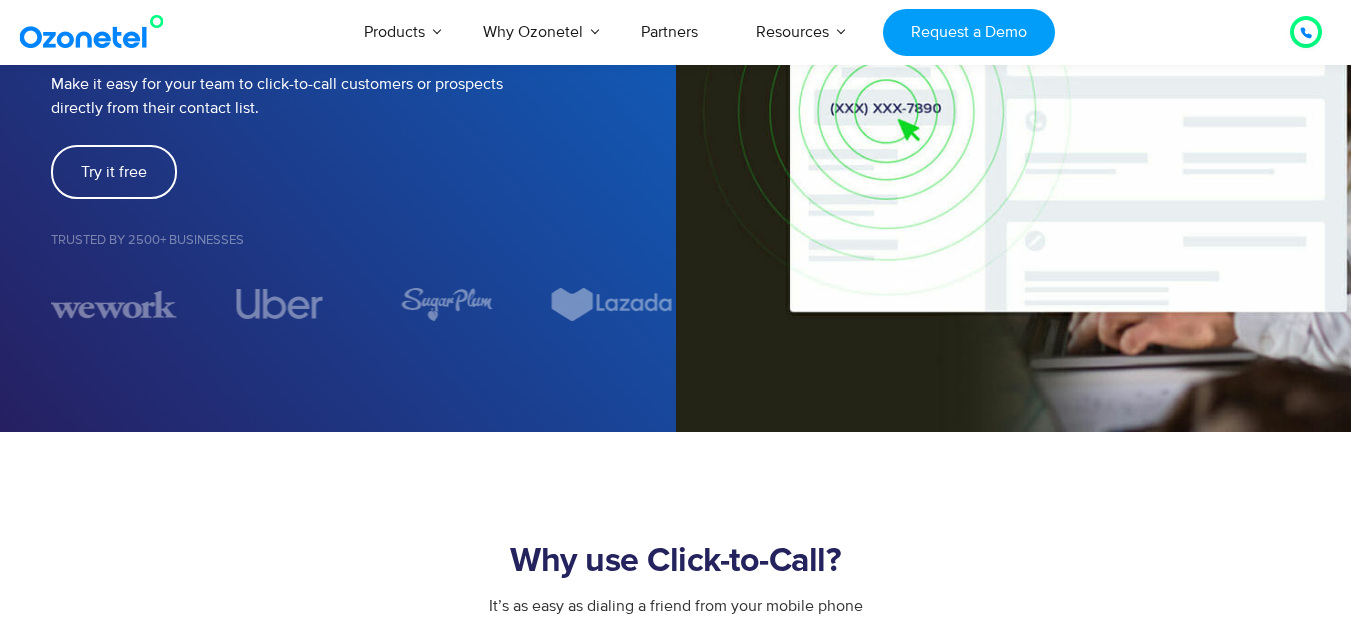 drag, startPoint x: 353, startPoint y: 289, endPoint x: 541, endPoint y: 324, distance: 191.23022 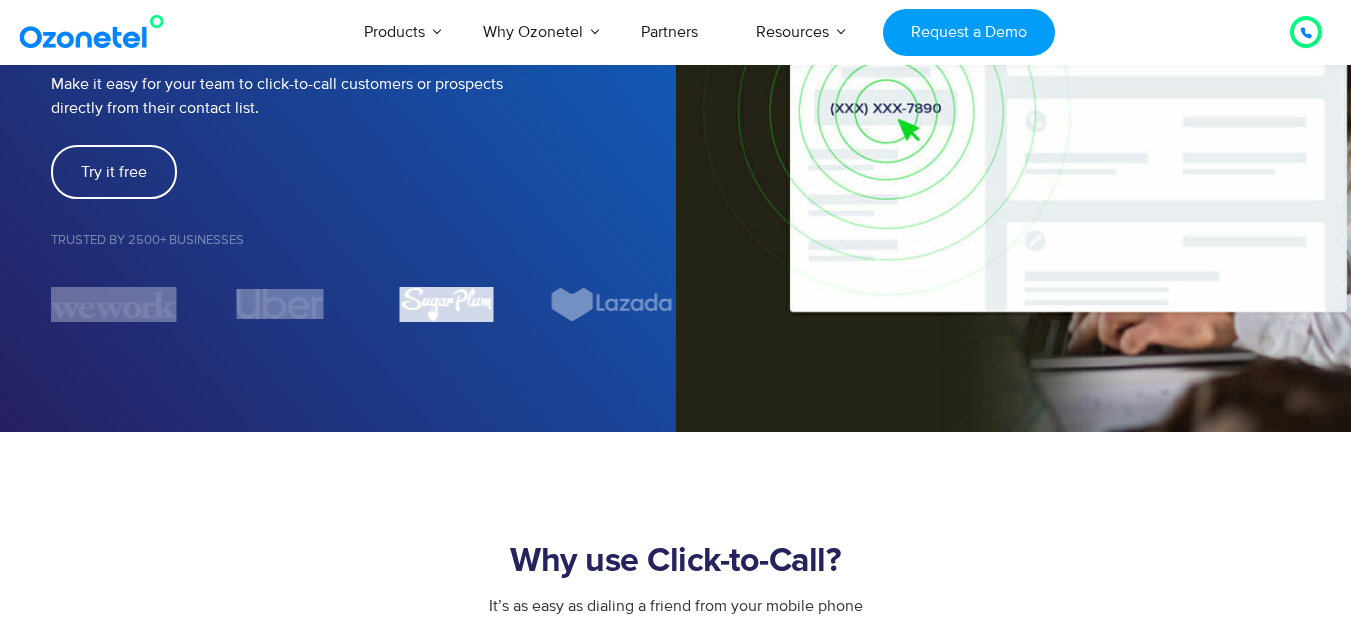 drag, startPoint x: 358, startPoint y: 296, endPoint x: 484, endPoint y: 315, distance: 127.424484 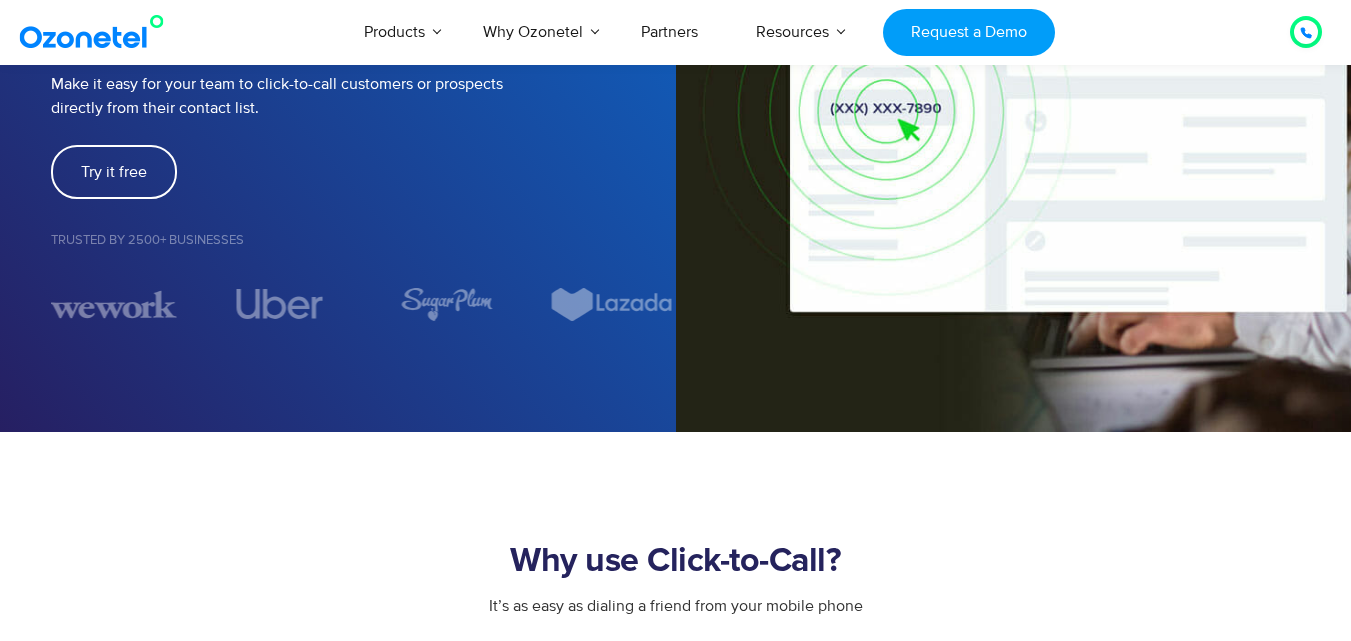 click at bounding box center [363, 304] 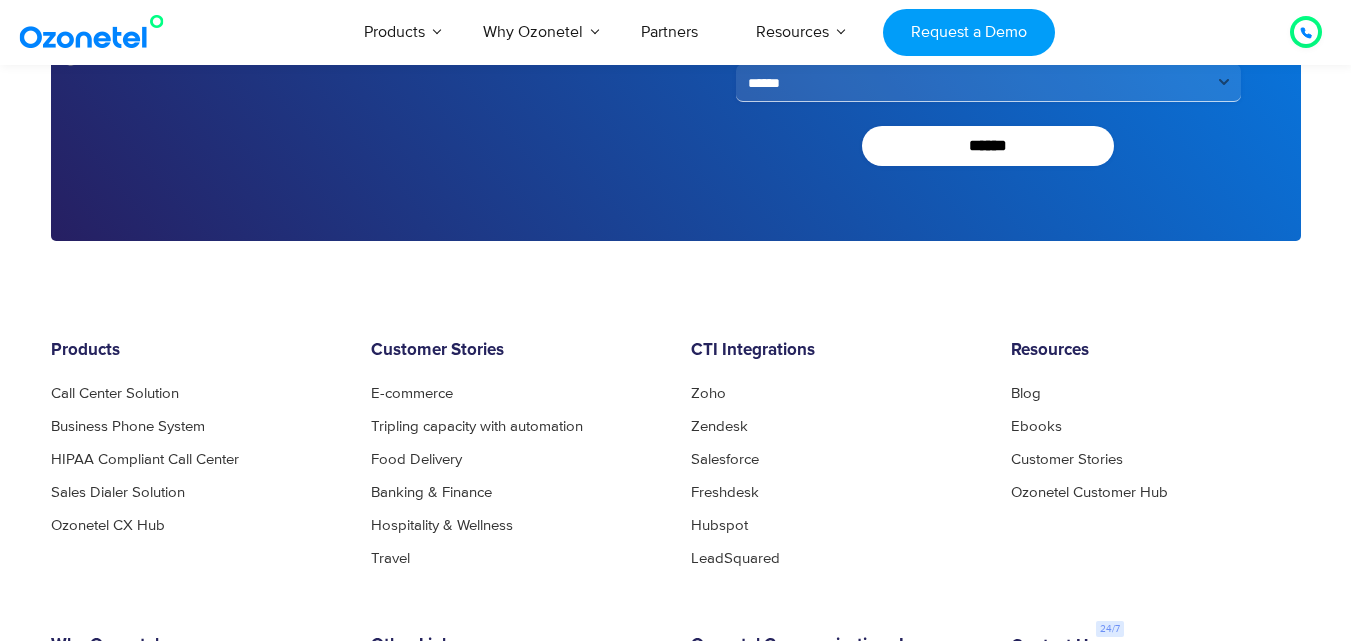 scroll, scrollTop: 5024, scrollLeft: 0, axis: vertical 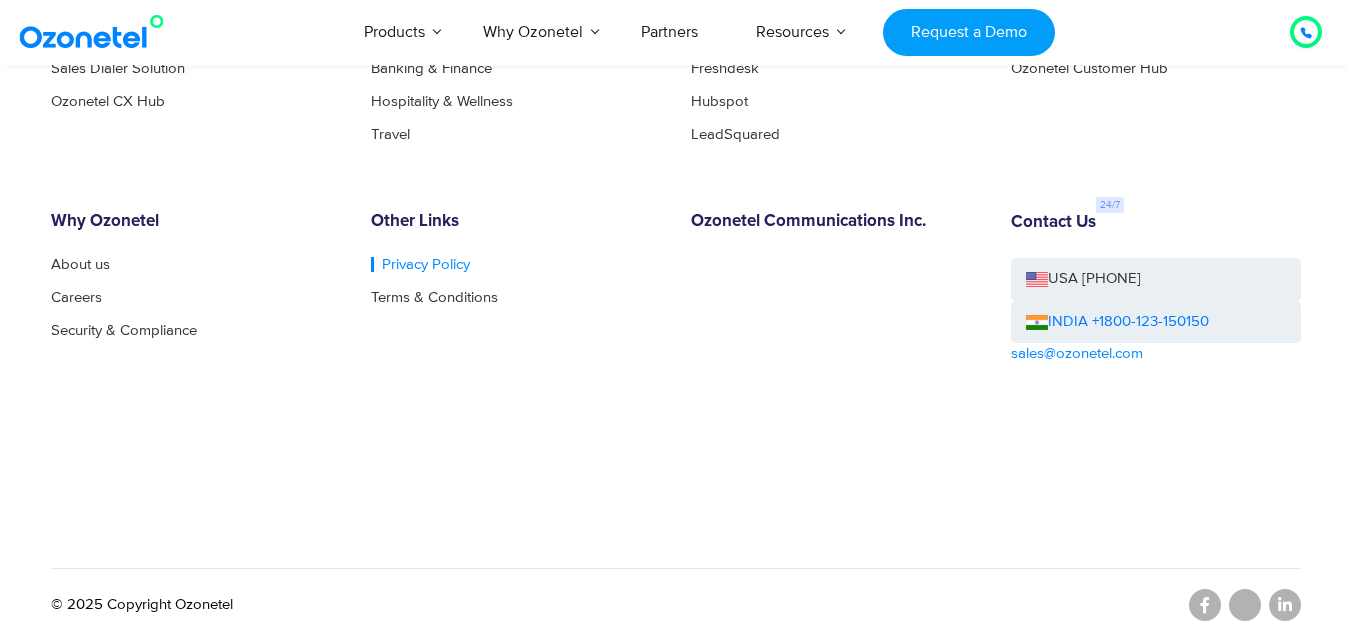 click on "Privacy Policy" at bounding box center (420, 264) 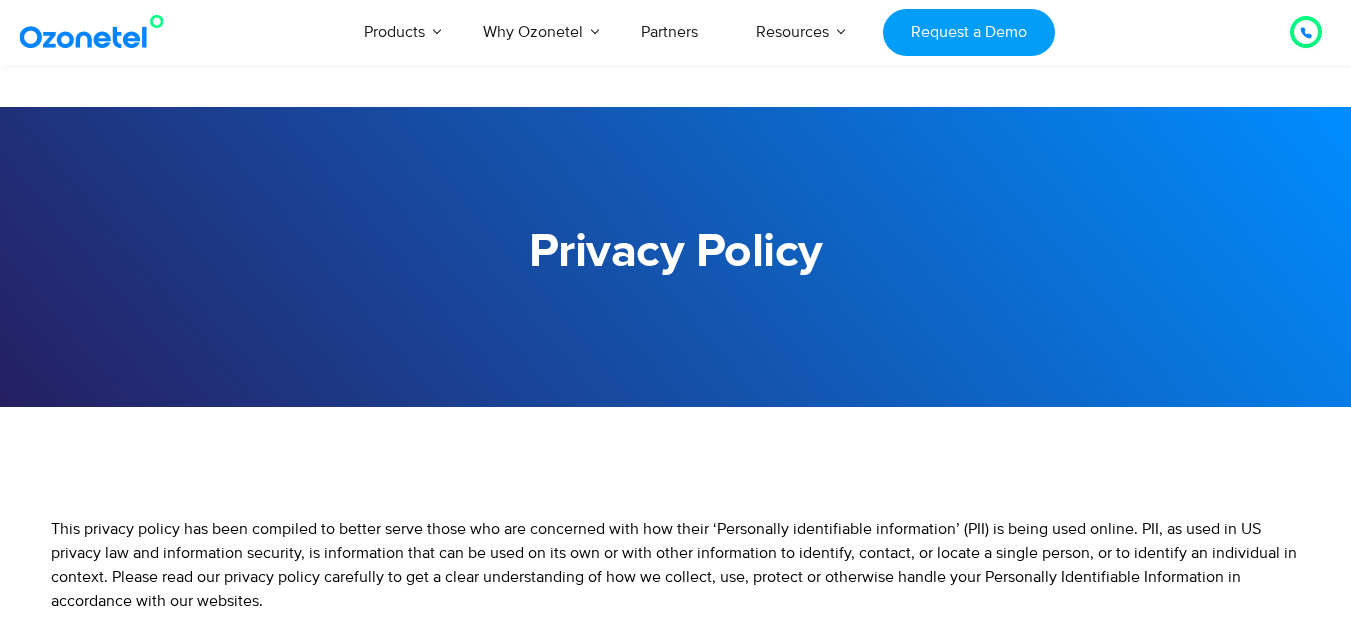 scroll, scrollTop: 900, scrollLeft: 0, axis: vertical 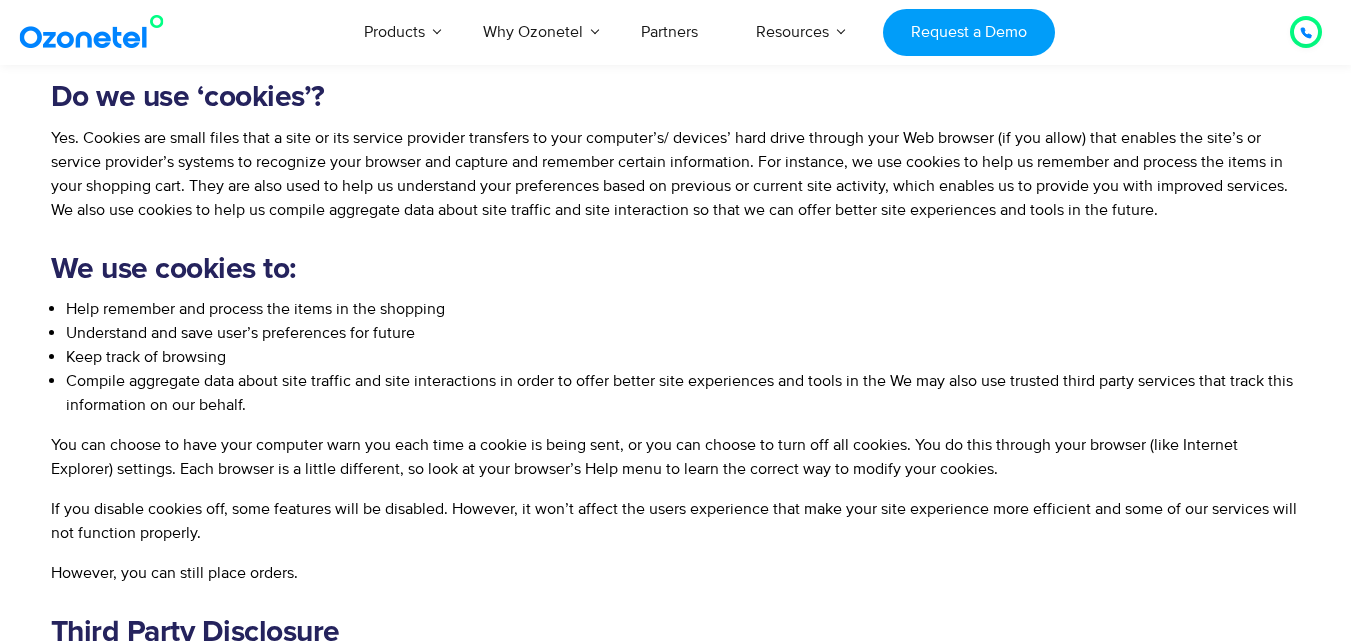 click at bounding box center (96, 32) 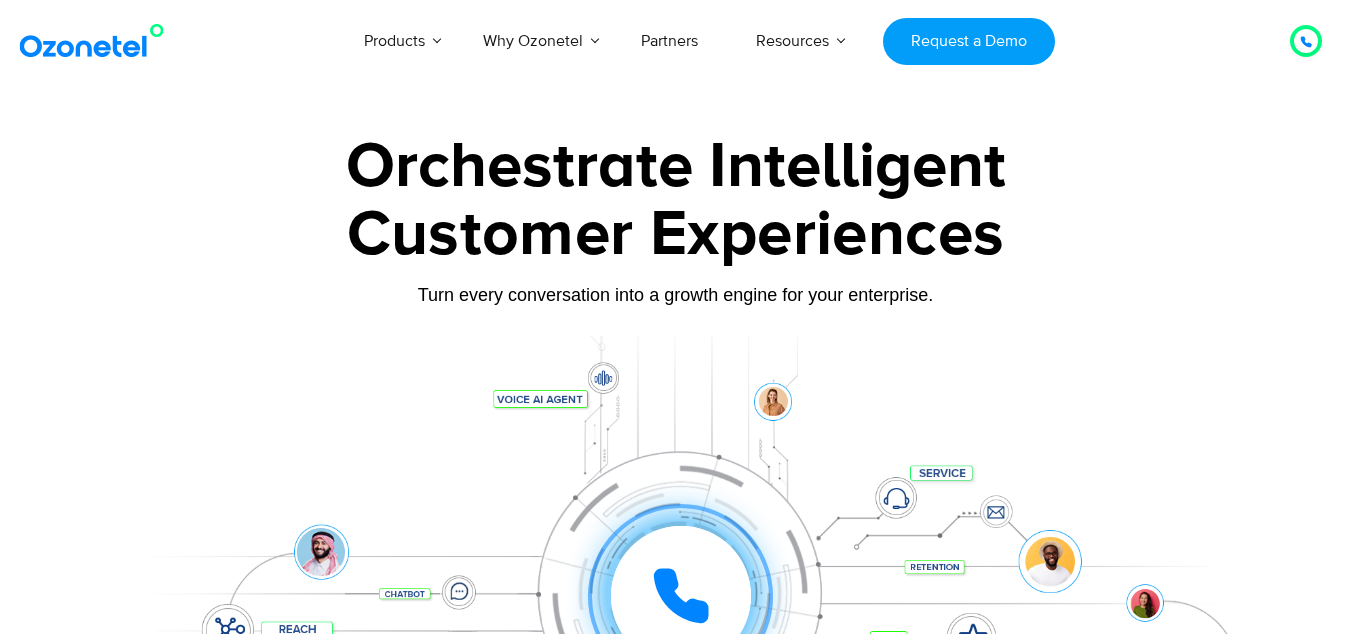 scroll, scrollTop: 227, scrollLeft: 0, axis: vertical 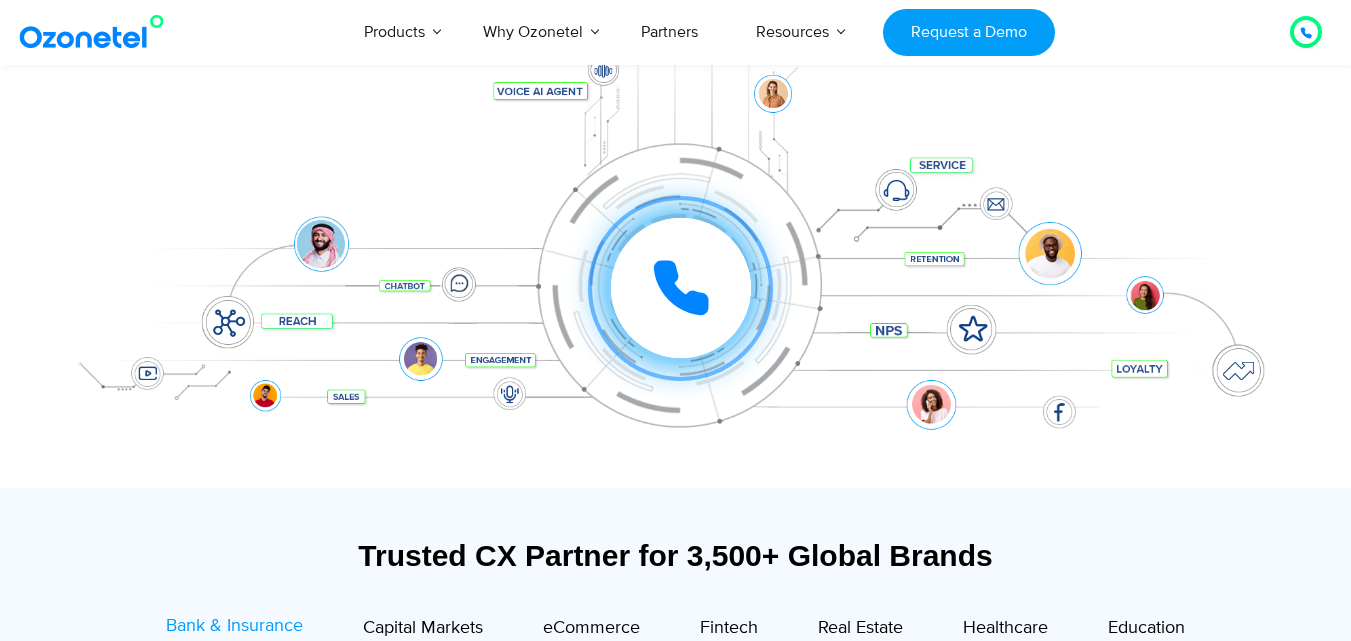click 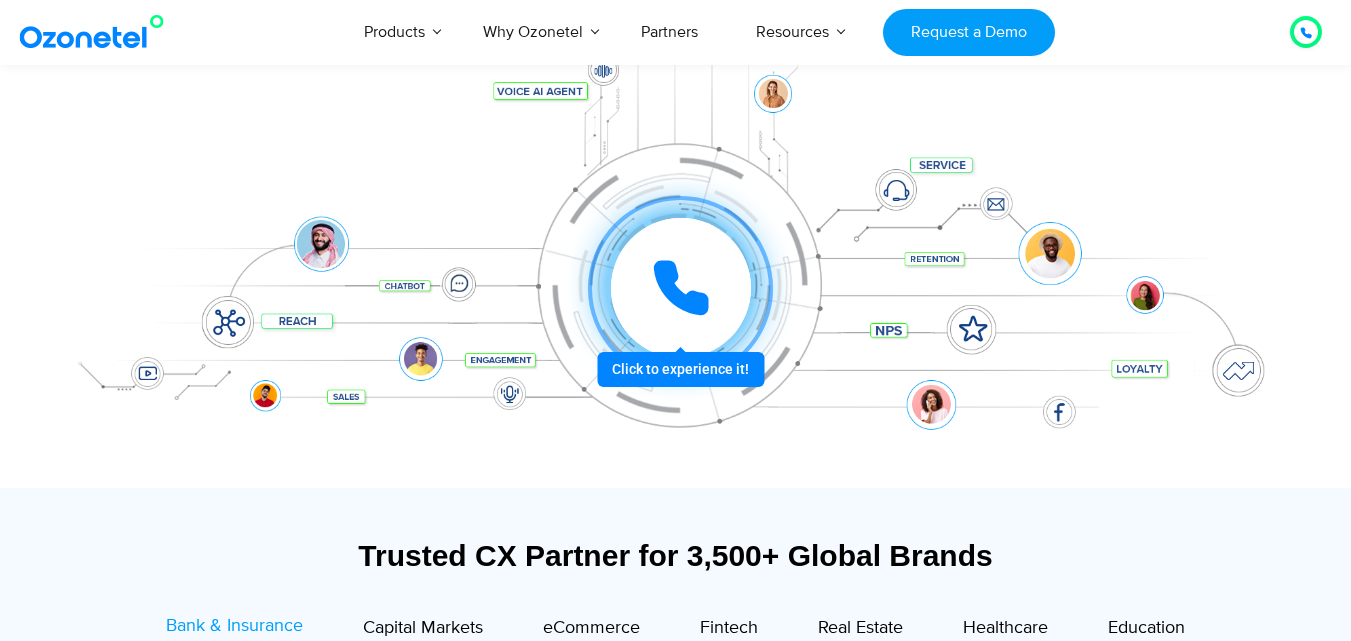 click 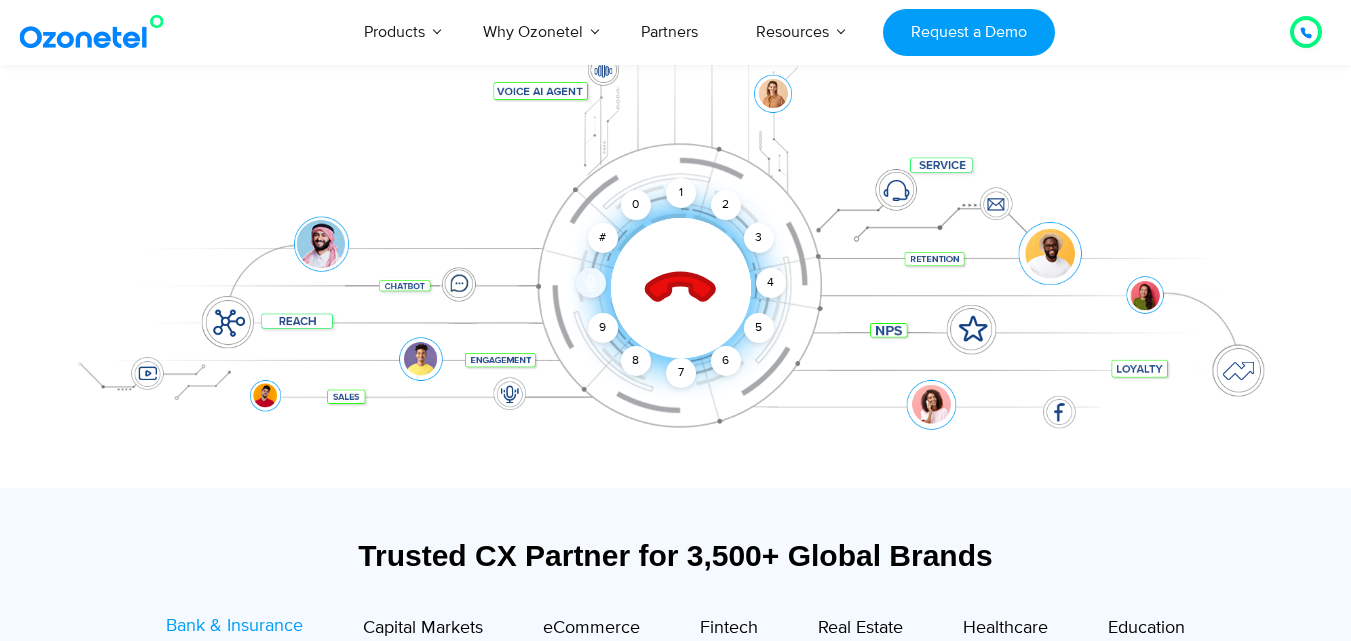 click 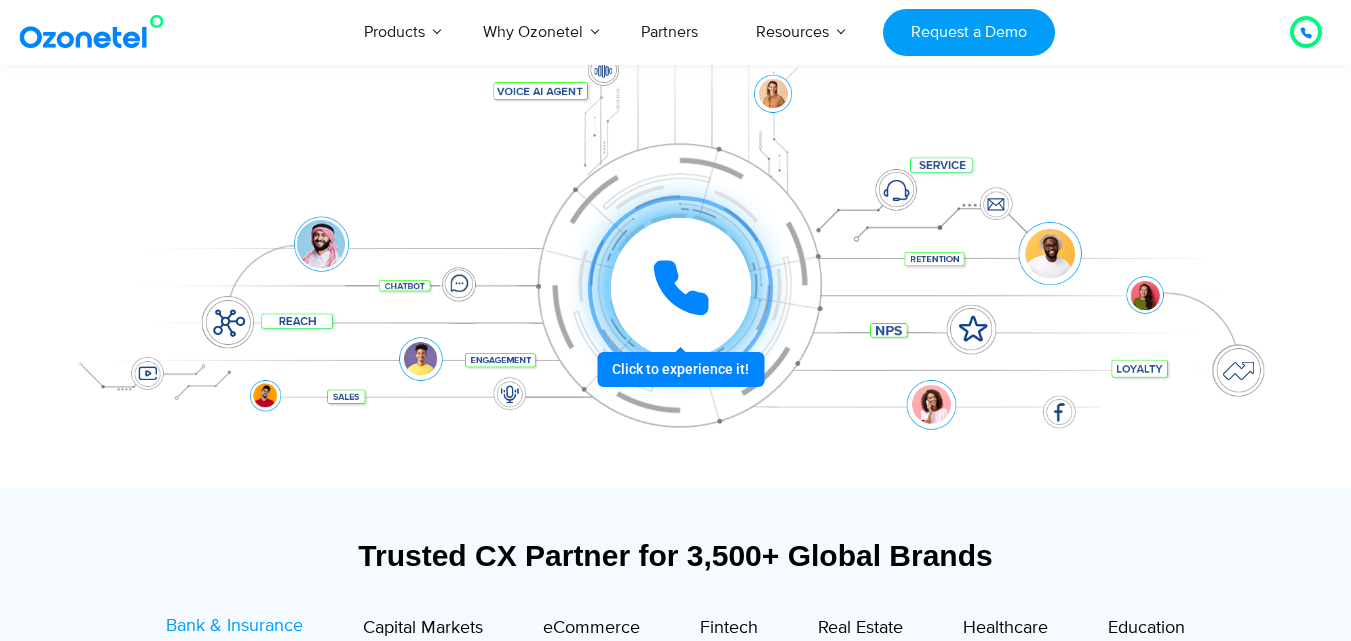 drag, startPoint x: 662, startPoint y: 280, endPoint x: 656, endPoint y: 295, distance: 16.155495 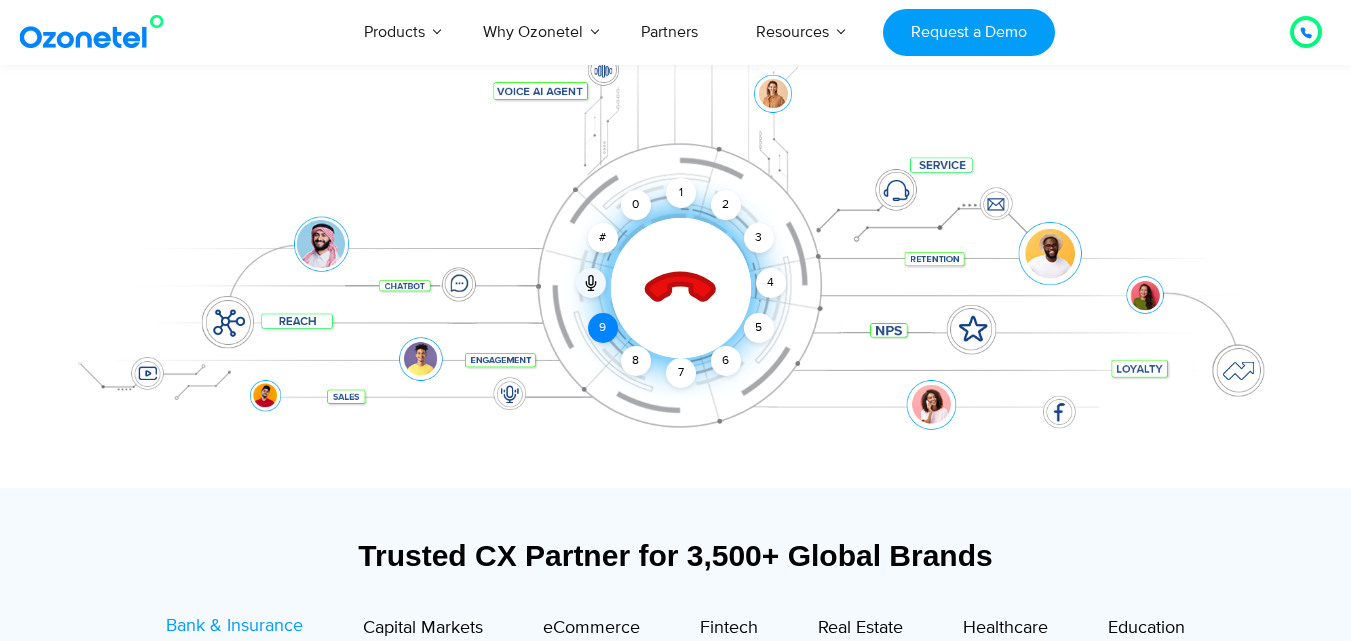 click on "Click to end call
Call ended
[NUMBER]
# 0" at bounding box center (681, 288) 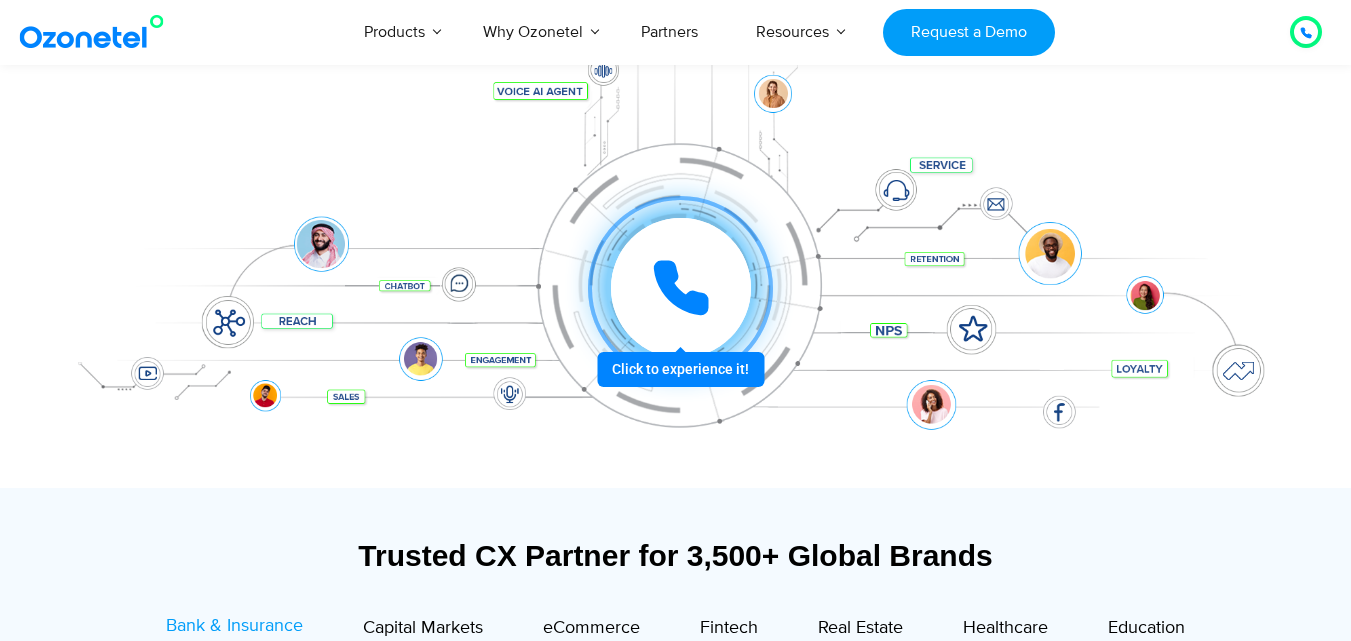 click 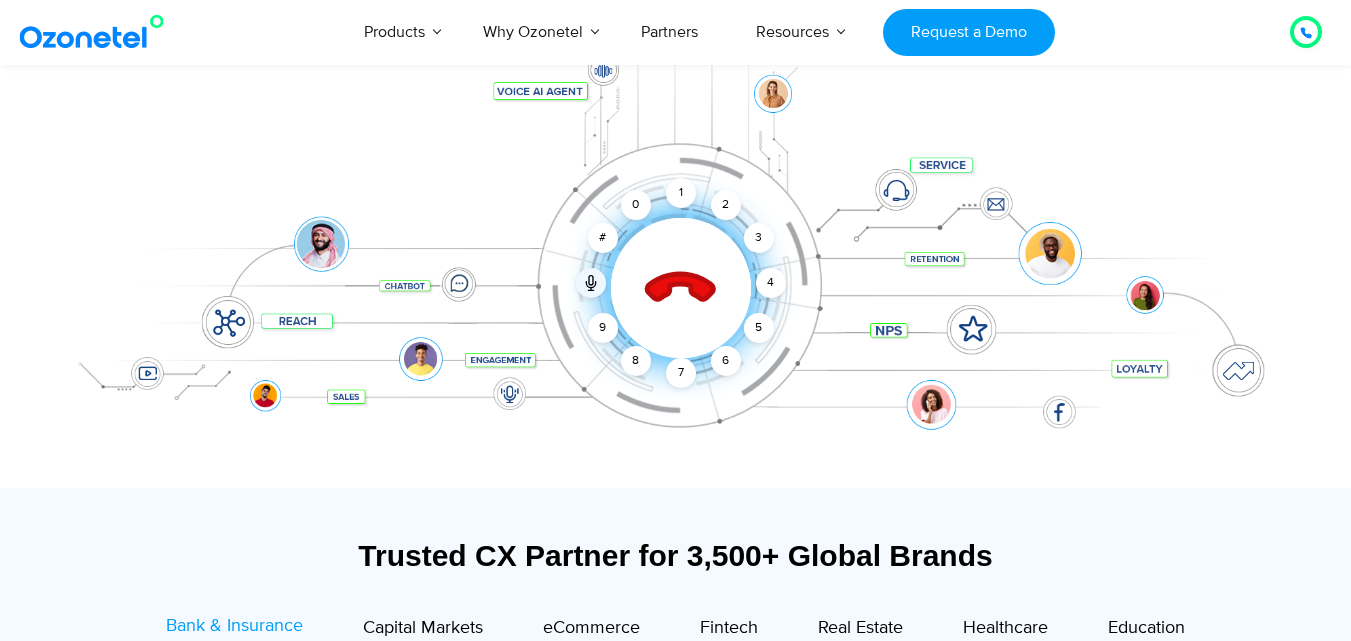 click on "Click to end call
Call ended
[NUMBER]
# 0" at bounding box center [676, 248] 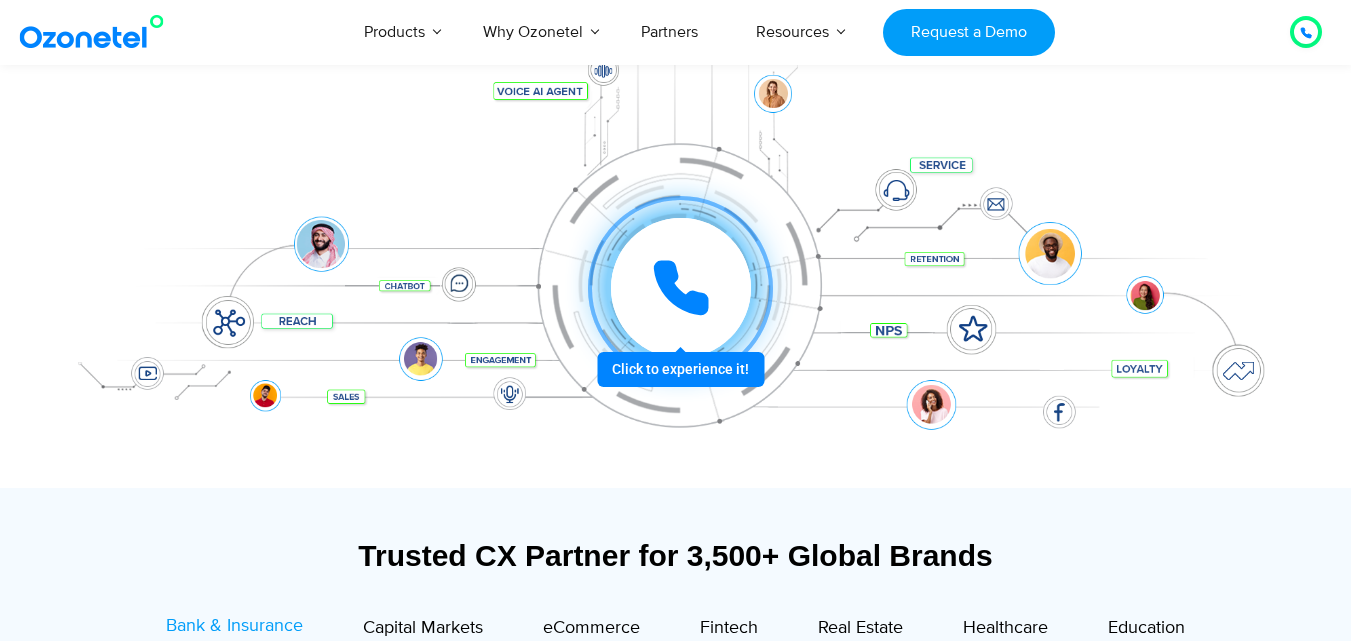 click at bounding box center (681, 288) 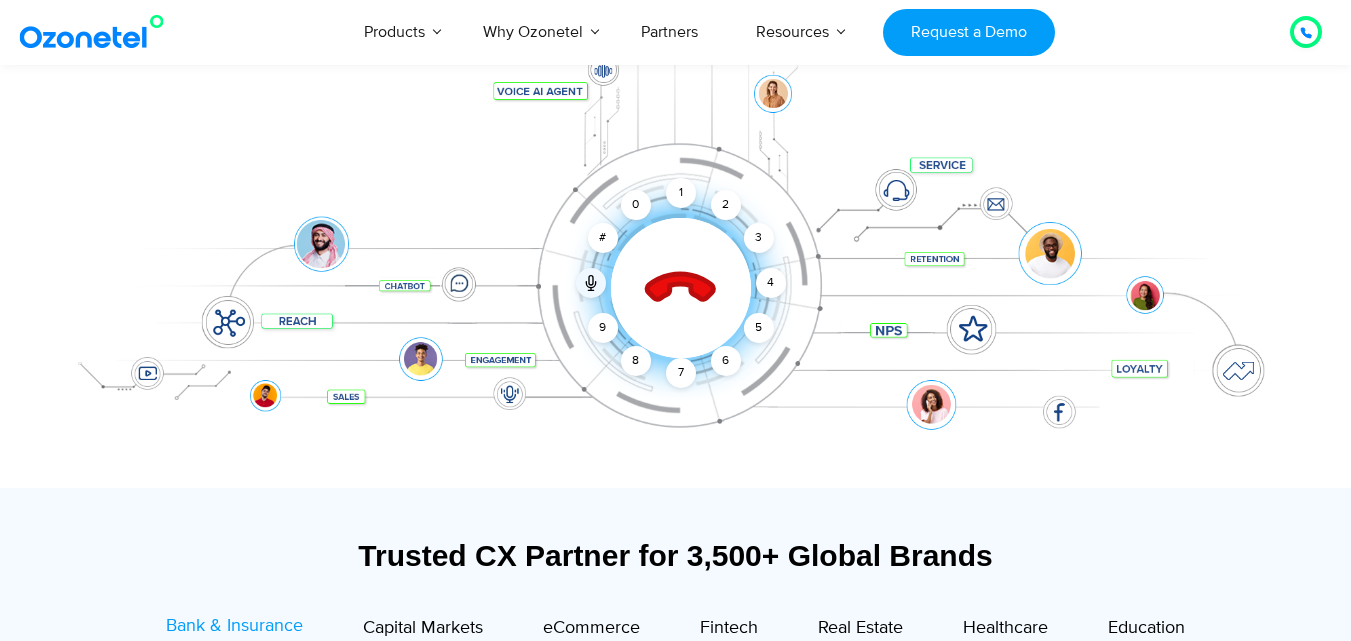 click on "Click to end call
Call ended
[NUMBER]
# 0" at bounding box center [676, 248] 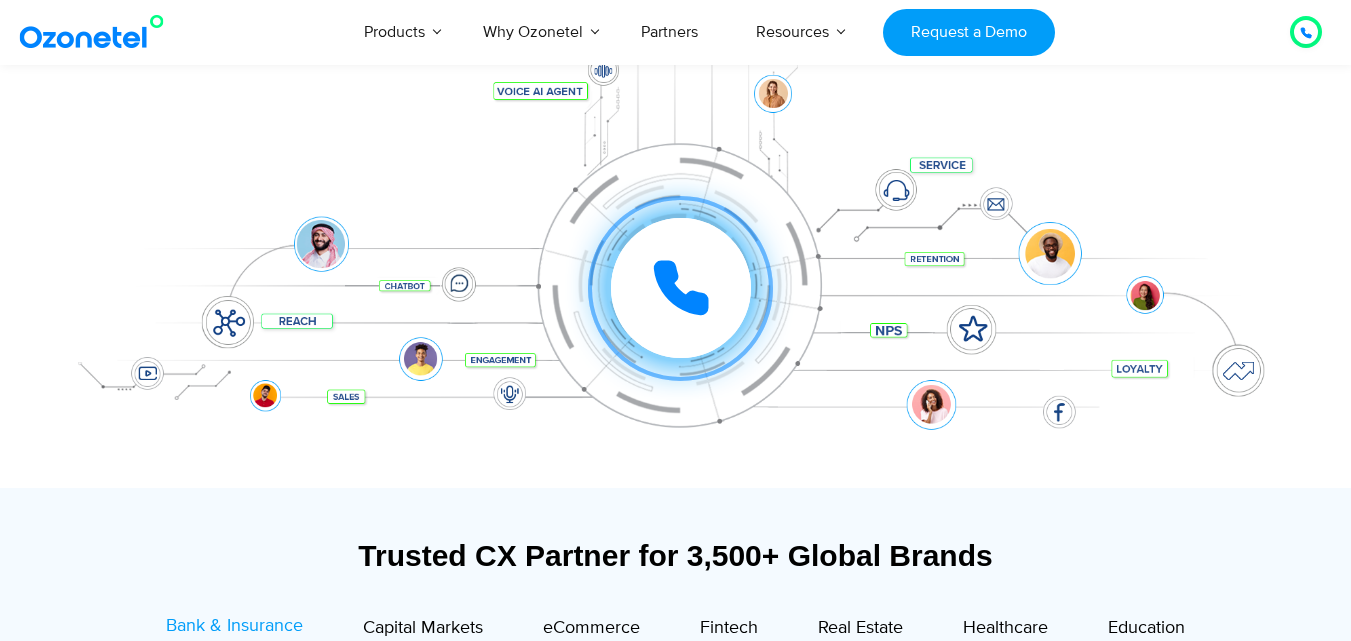 click on "Click to experience it!
Call ended
[NUMBER]
# 0" at bounding box center (676, 248) 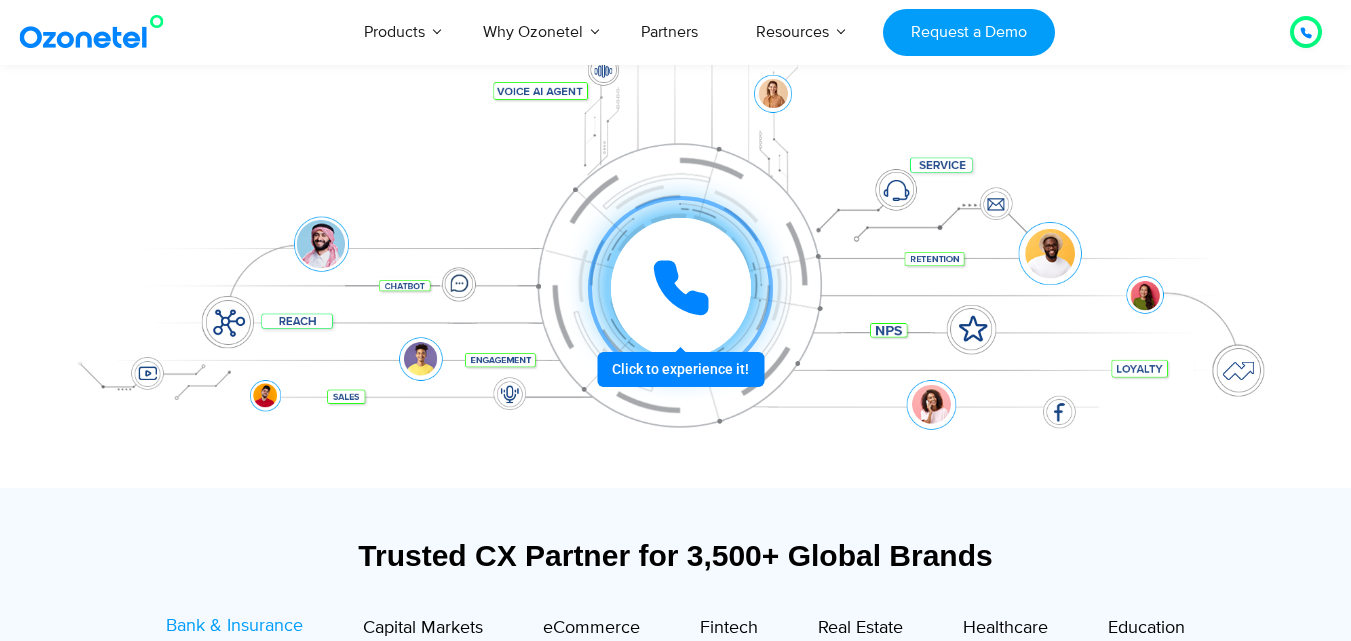 click 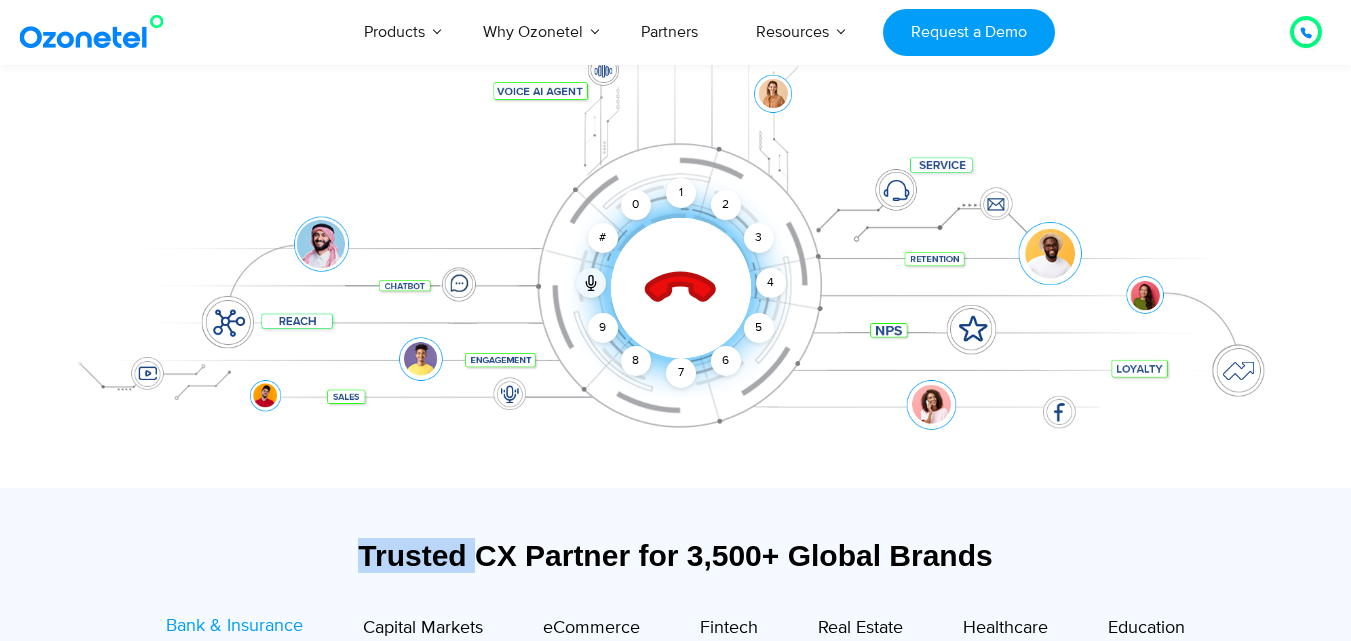 click 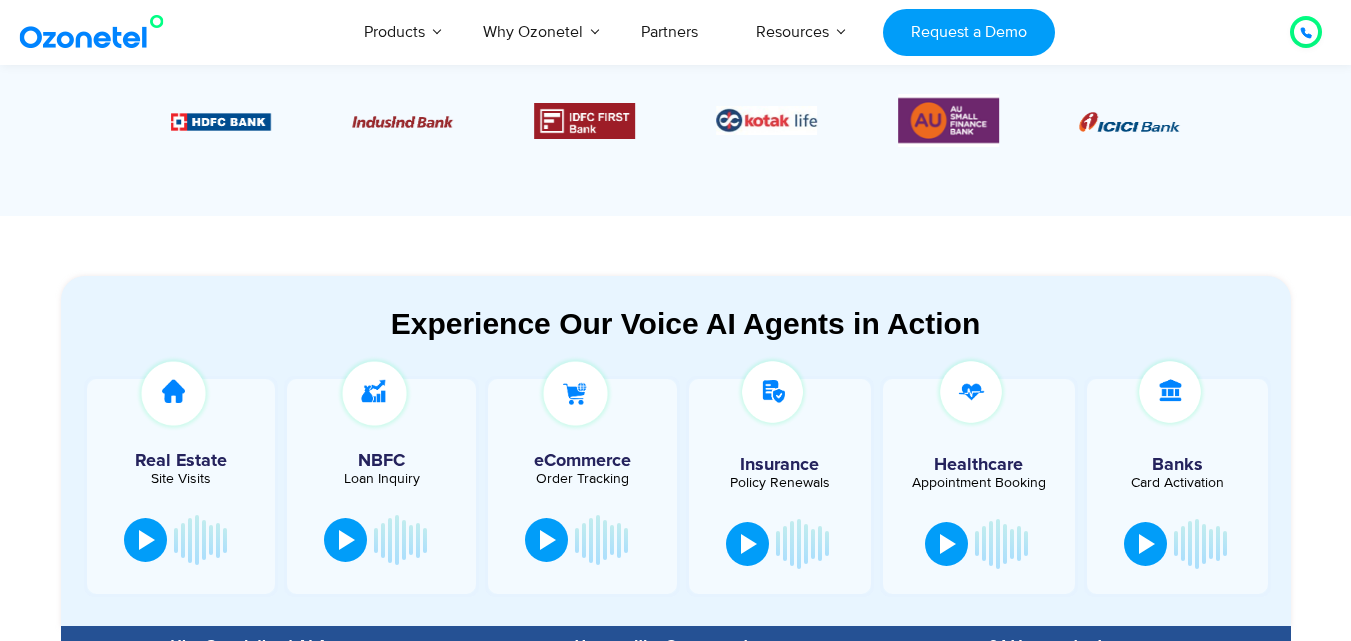 click at bounding box center [948, 120] 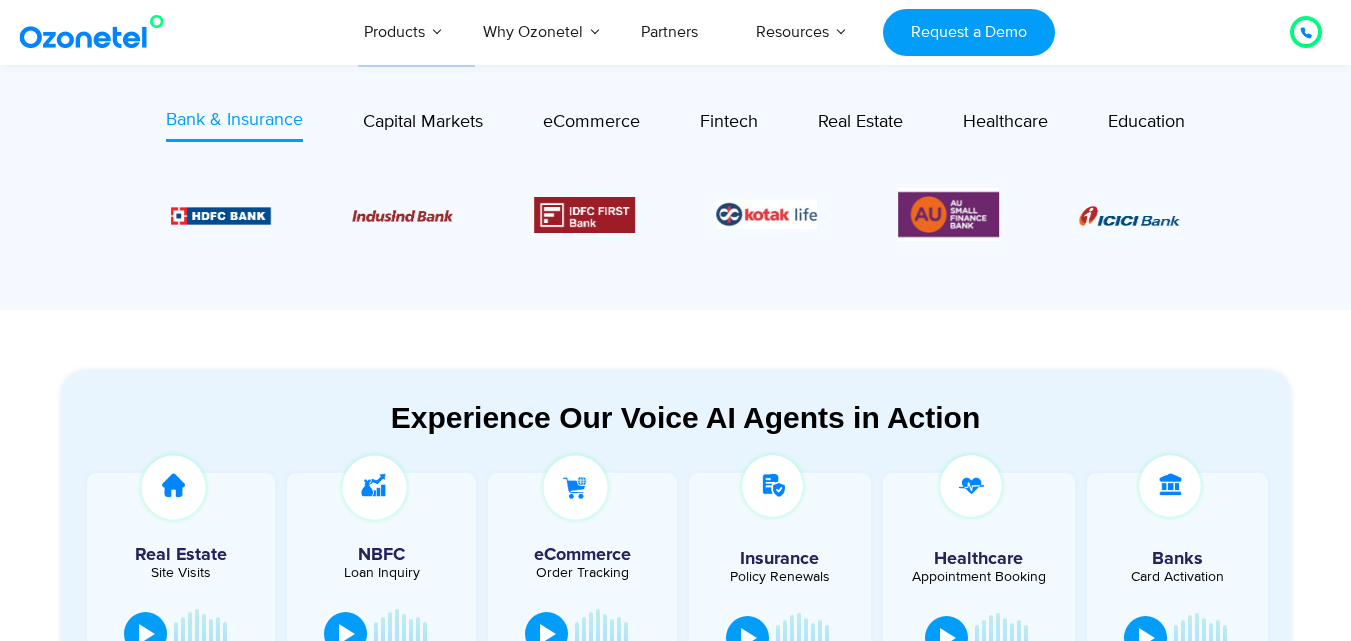 scroll, scrollTop: 700, scrollLeft: 0, axis: vertical 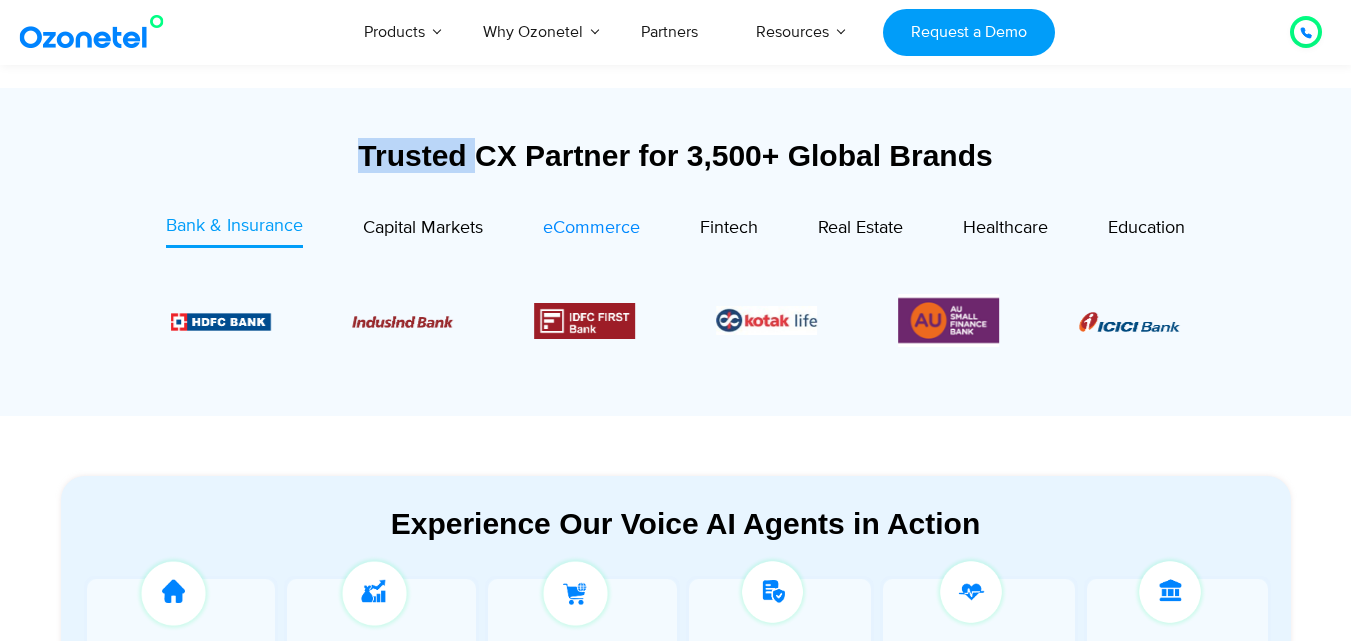 click on "eCommerce" at bounding box center (591, 228) 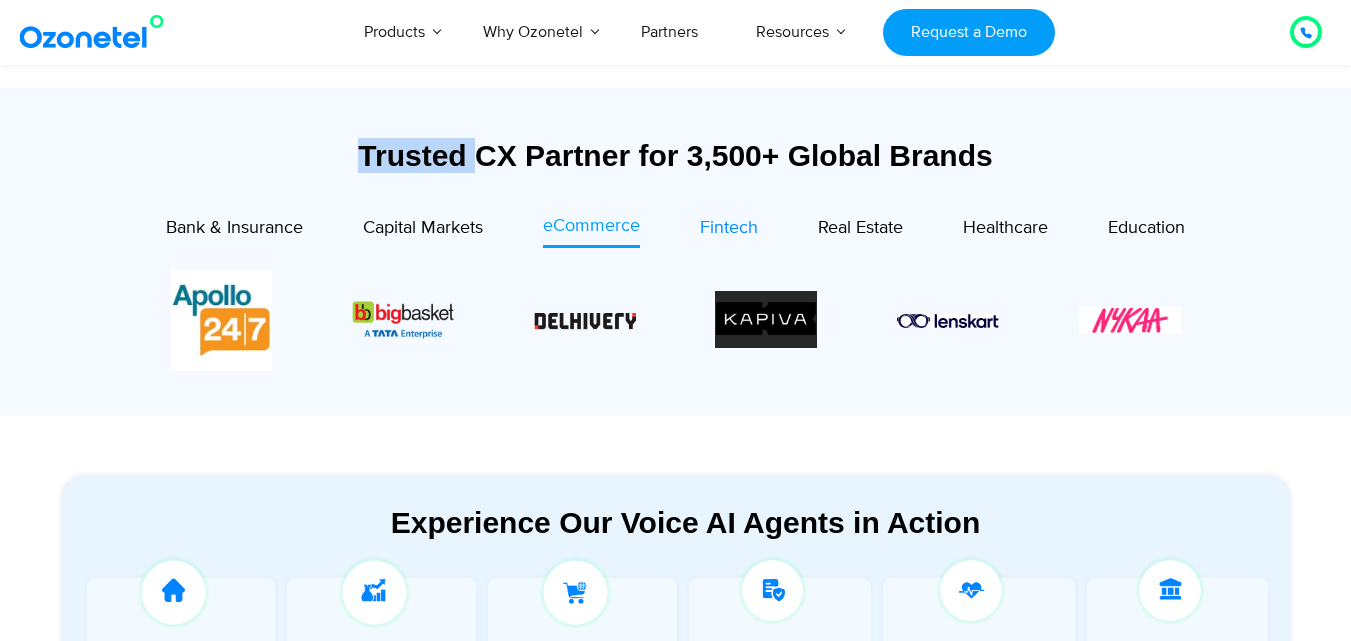 click on "Fintech" at bounding box center (729, 228) 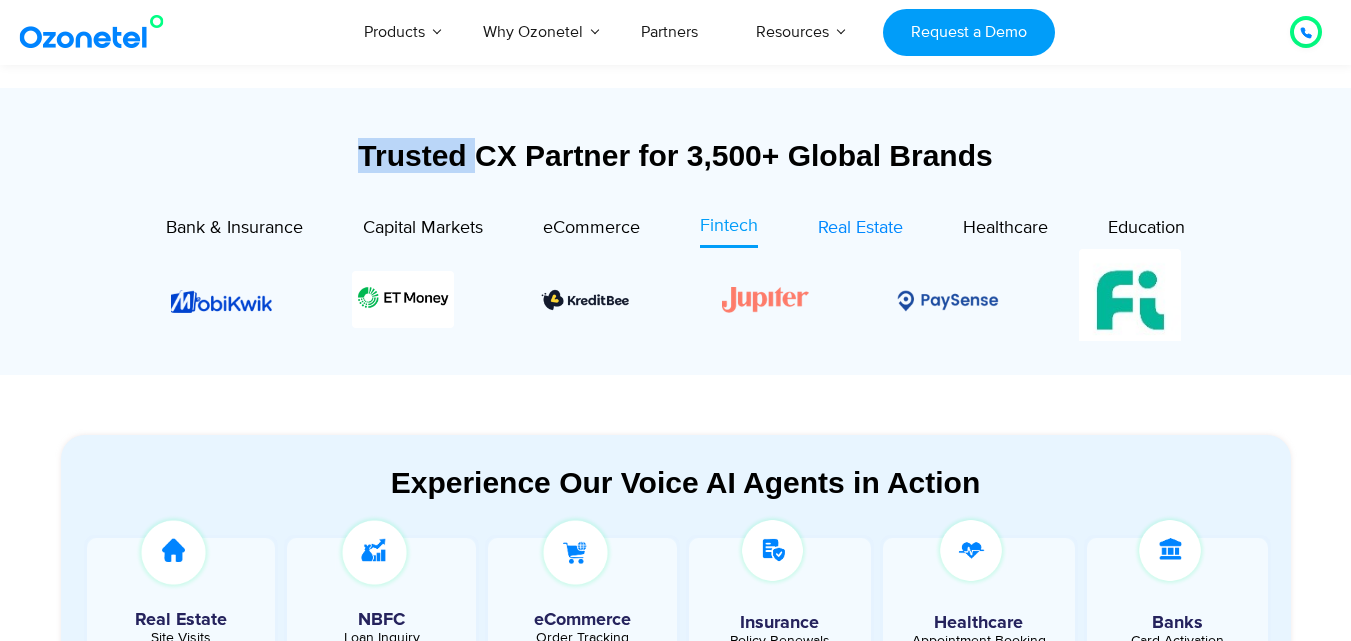 click on "Real Estate" at bounding box center (860, 228) 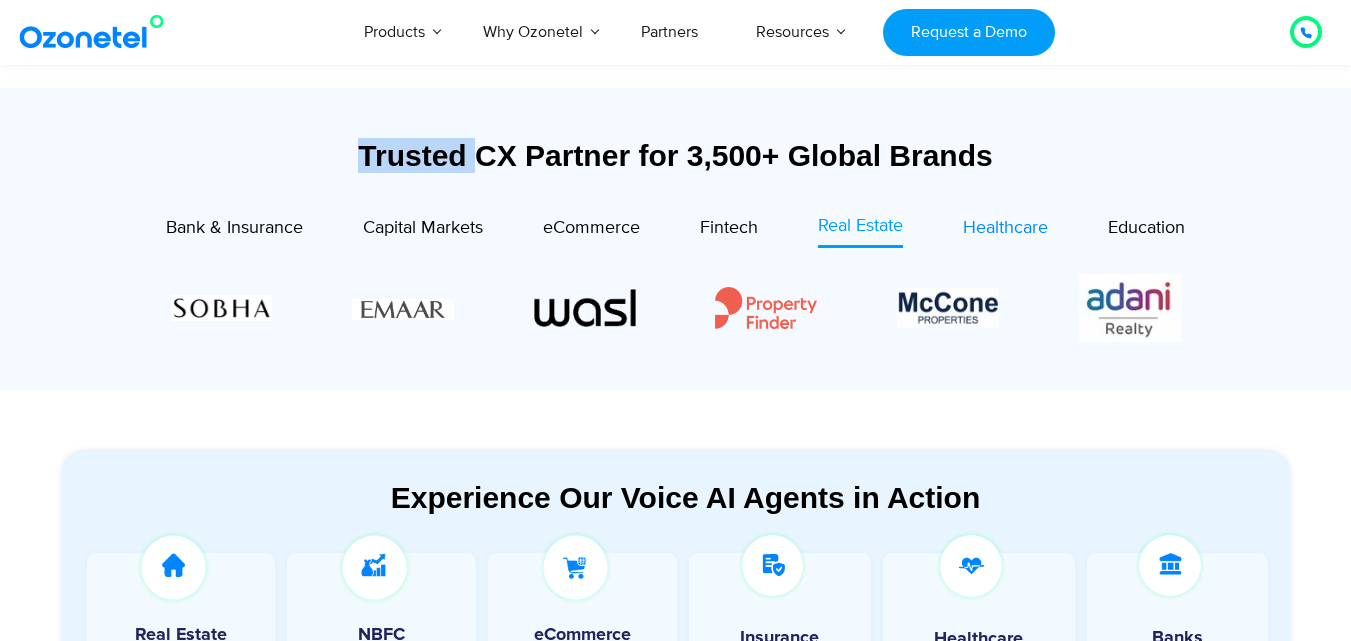 click on "Healthcare" at bounding box center (1005, 228) 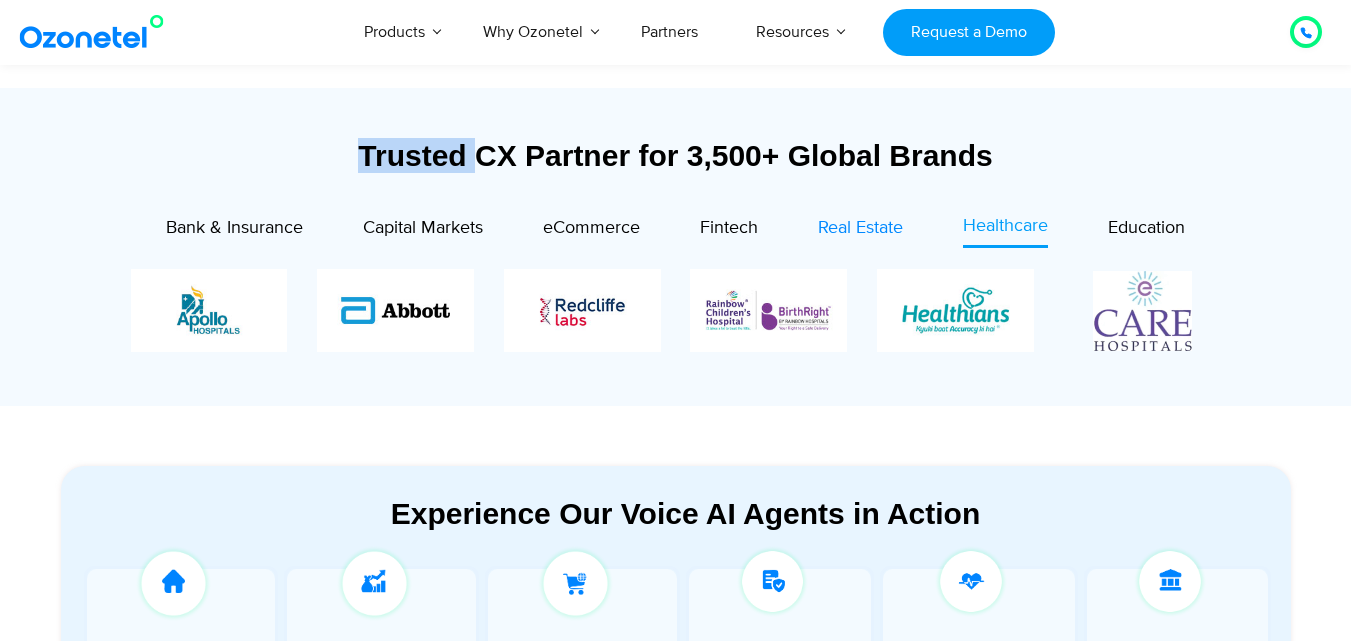 click on "Real Estate" at bounding box center [860, 228] 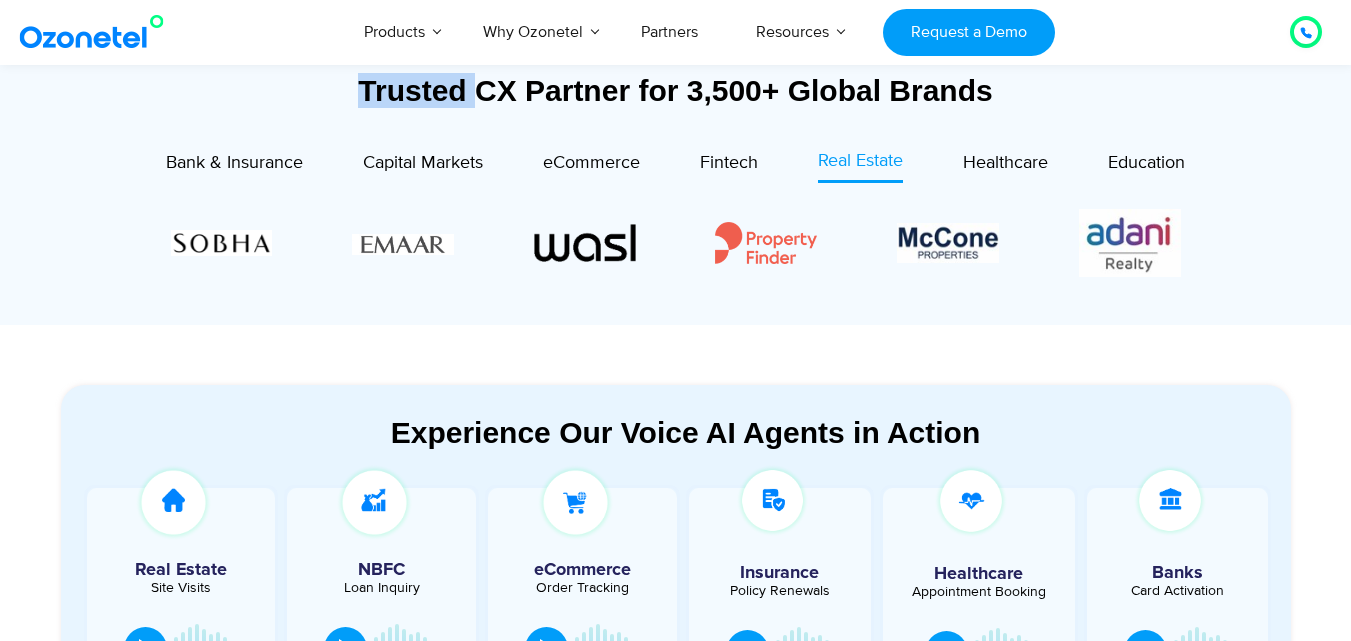 scroll, scrollTop: 800, scrollLeft: 0, axis: vertical 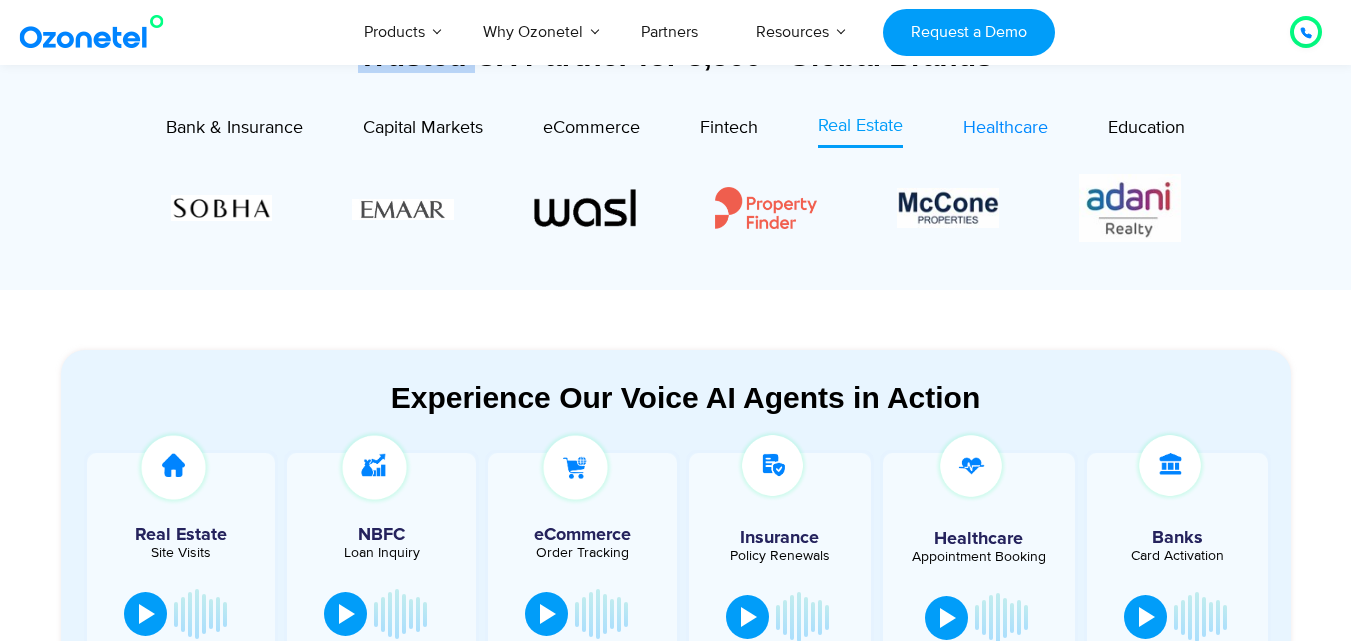 click on "Healthcare" at bounding box center (1005, 128) 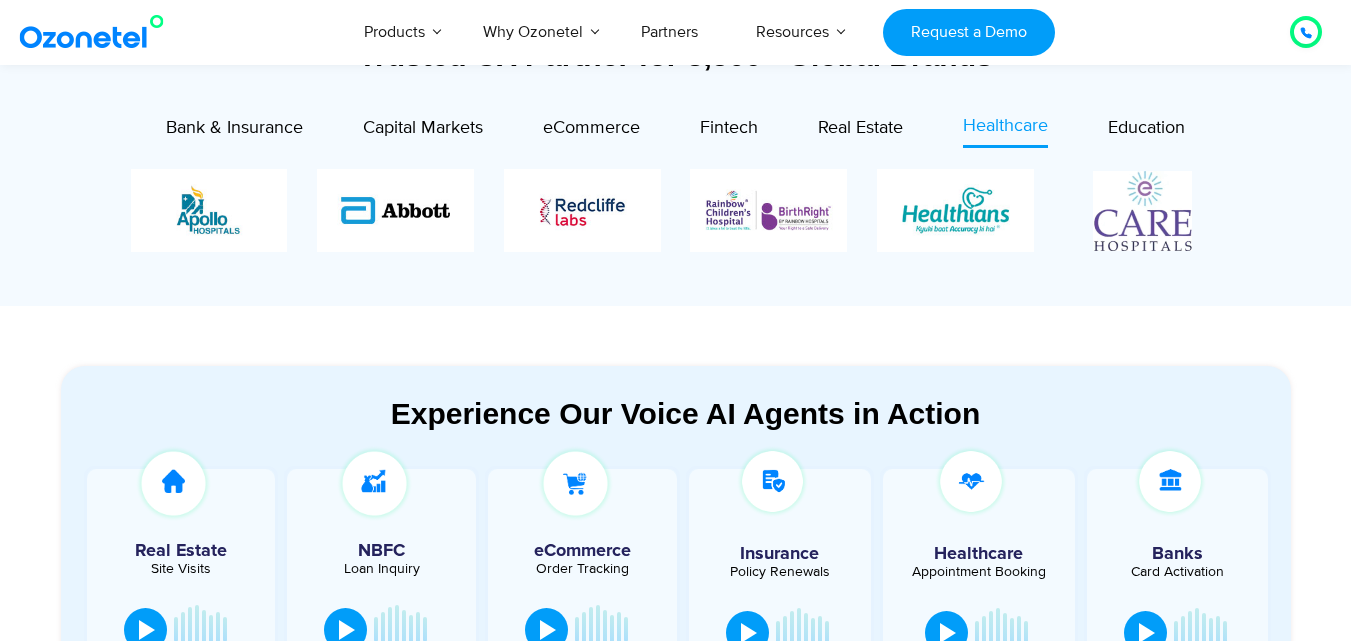 drag, startPoint x: 265, startPoint y: 215, endPoint x: 654, endPoint y: 223, distance: 389.08224 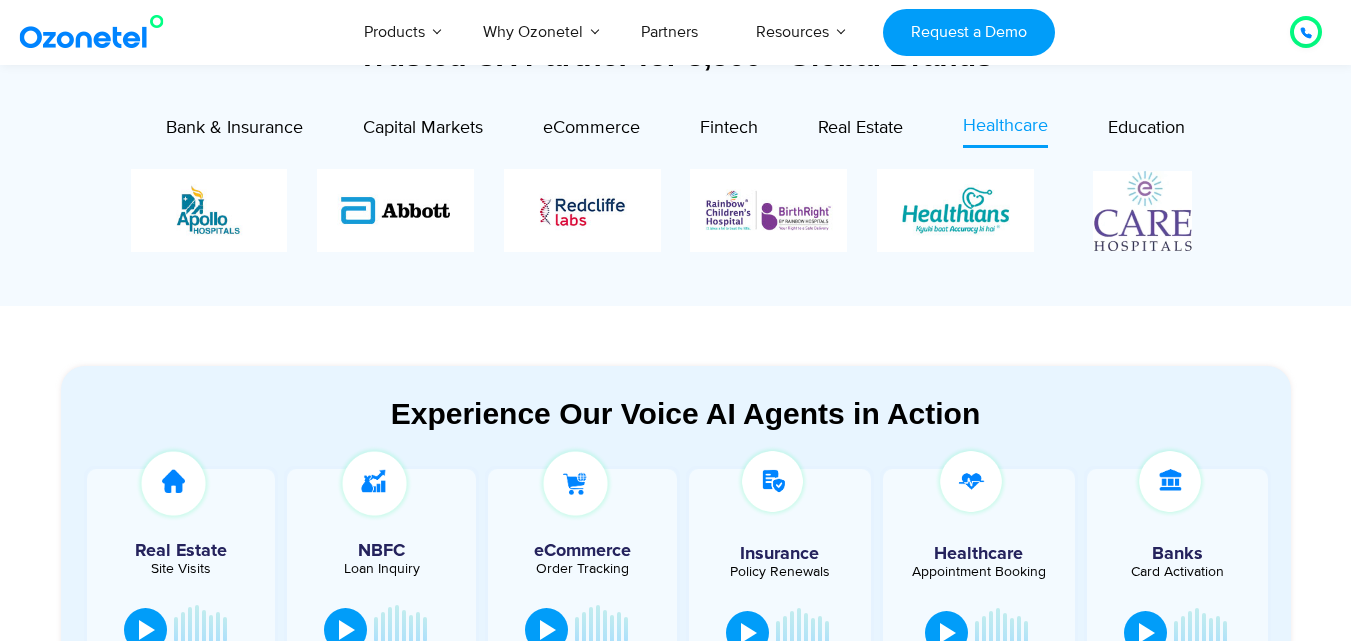 click at bounding box center (676, 210) 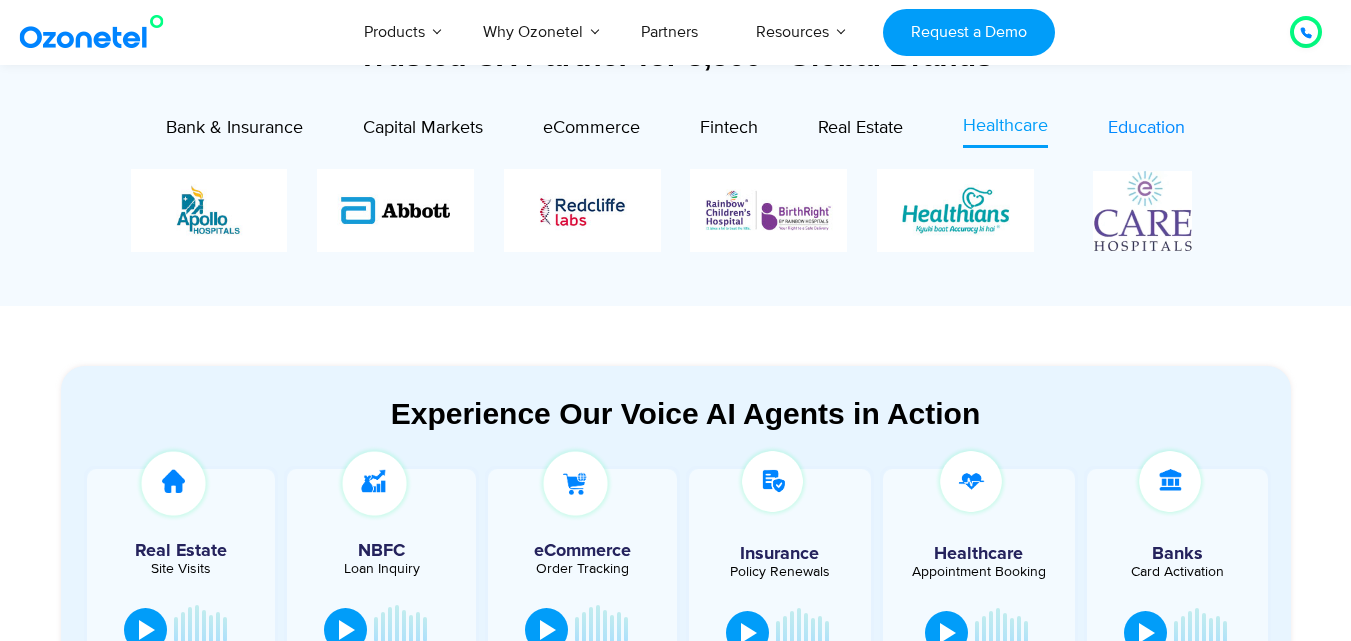 click on "Education" at bounding box center (1146, 128) 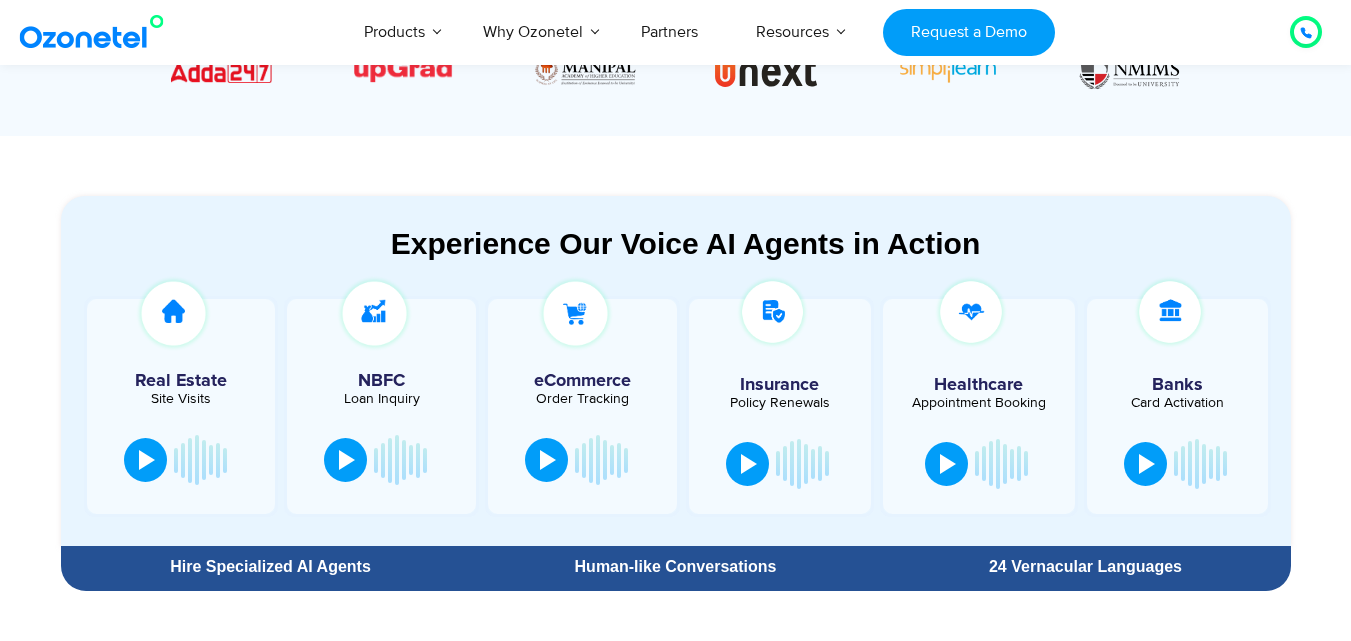 scroll, scrollTop: 1000, scrollLeft: 0, axis: vertical 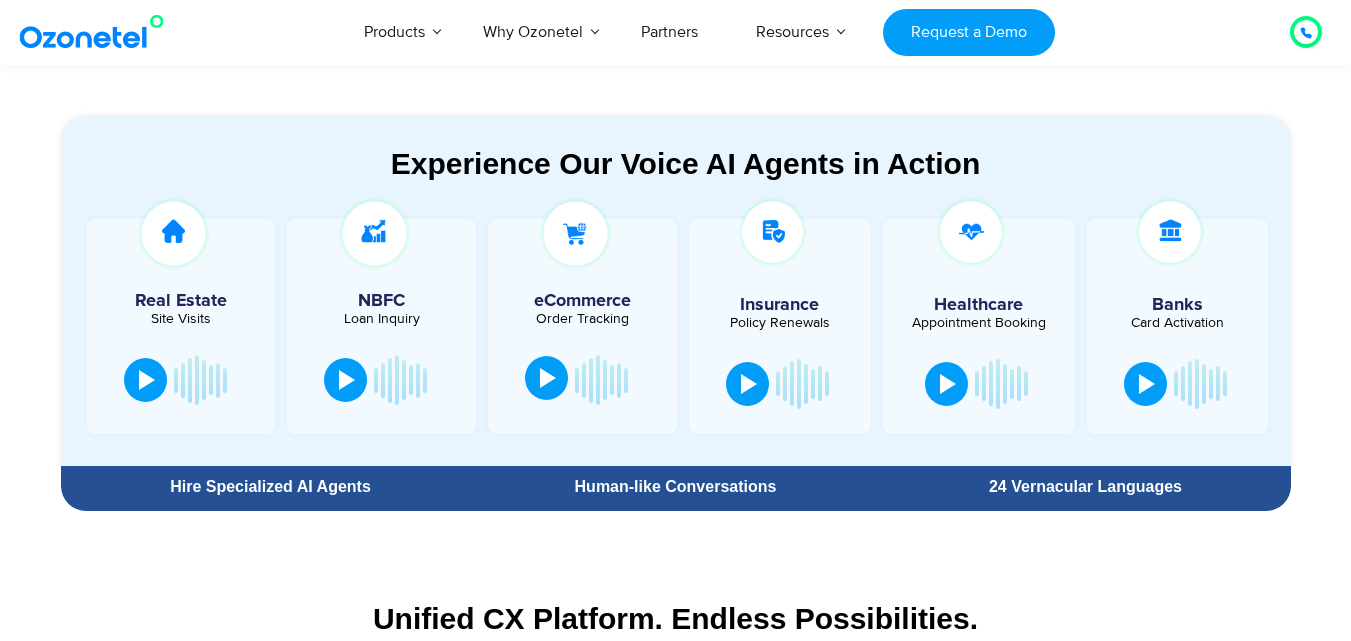 click at bounding box center [548, 378] 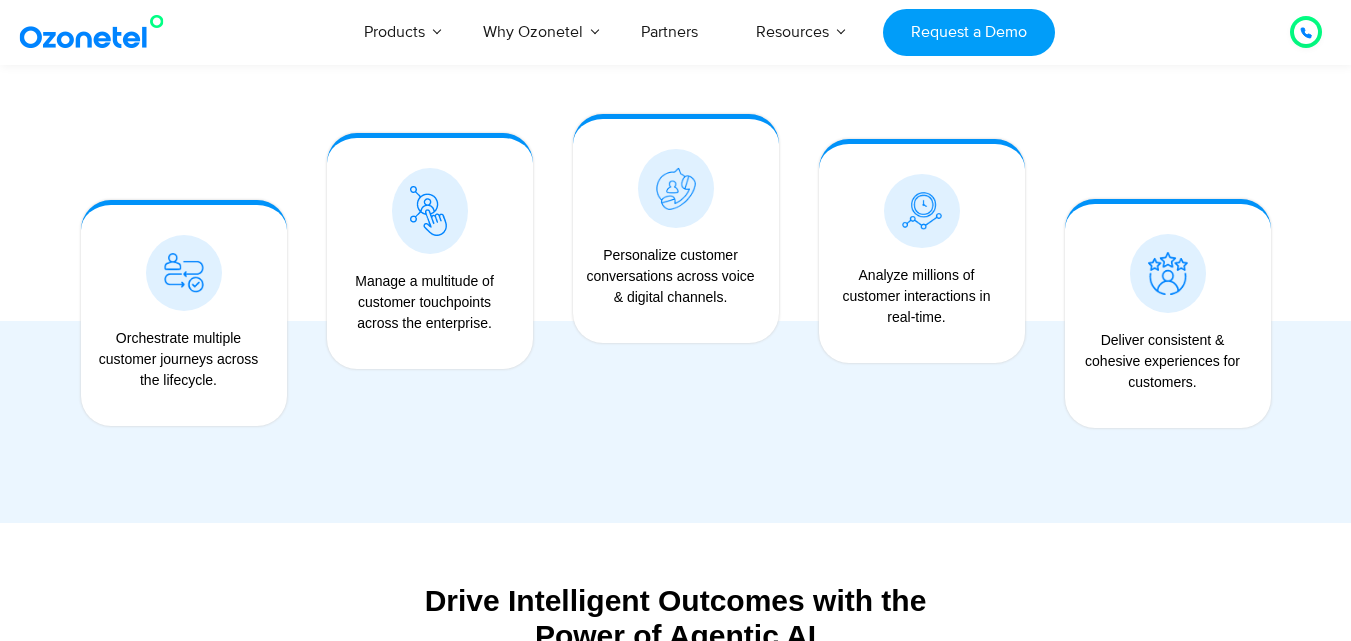 scroll, scrollTop: 1599, scrollLeft: 0, axis: vertical 